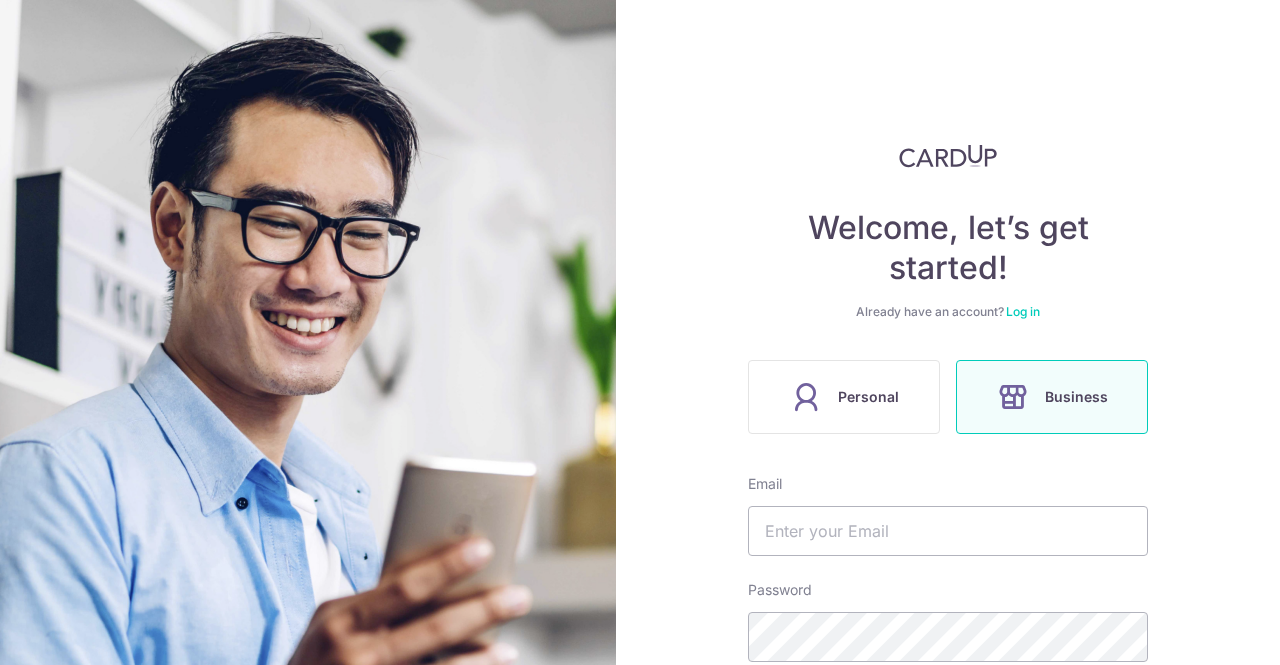 scroll, scrollTop: 0, scrollLeft: 0, axis: both 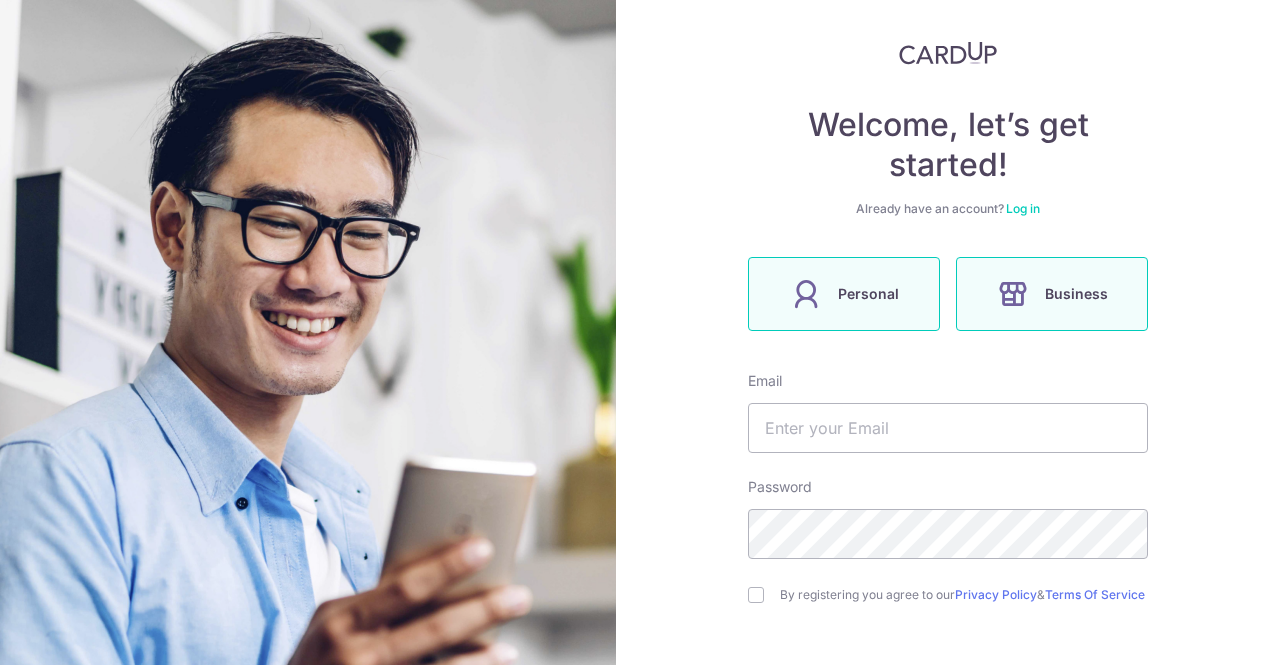 click on "Personal" at bounding box center [868, 294] 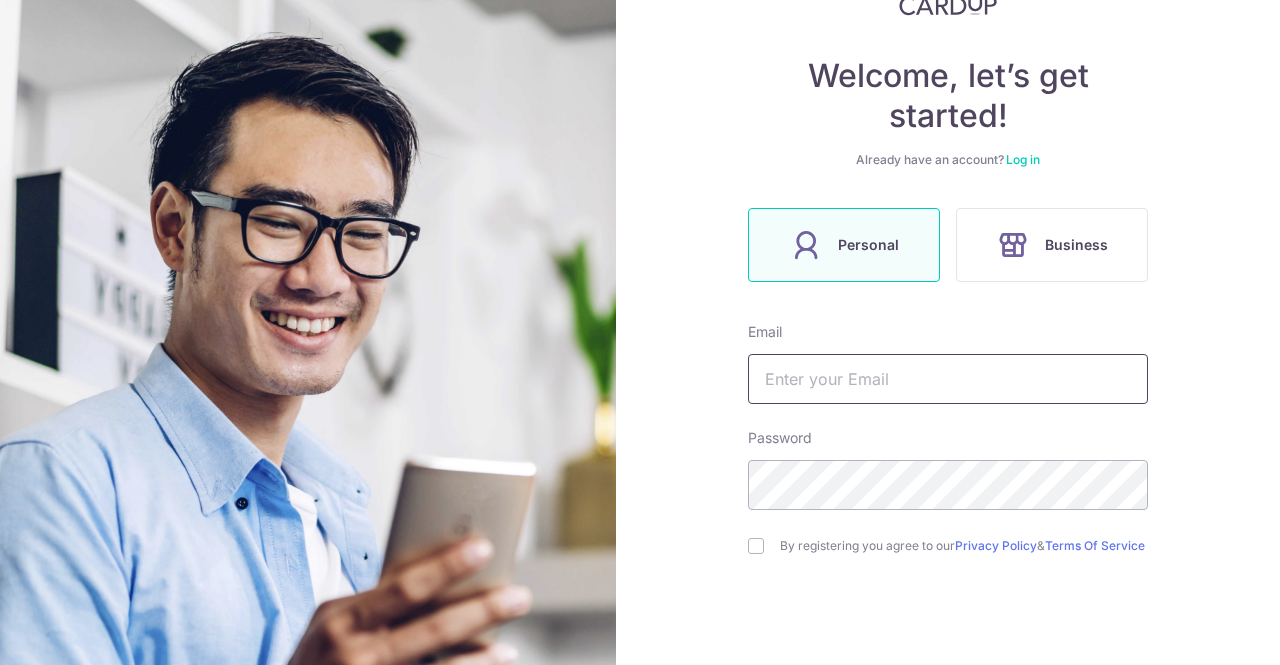 scroll, scrollTop: 273, scrollLeft: 0, axis: vertical 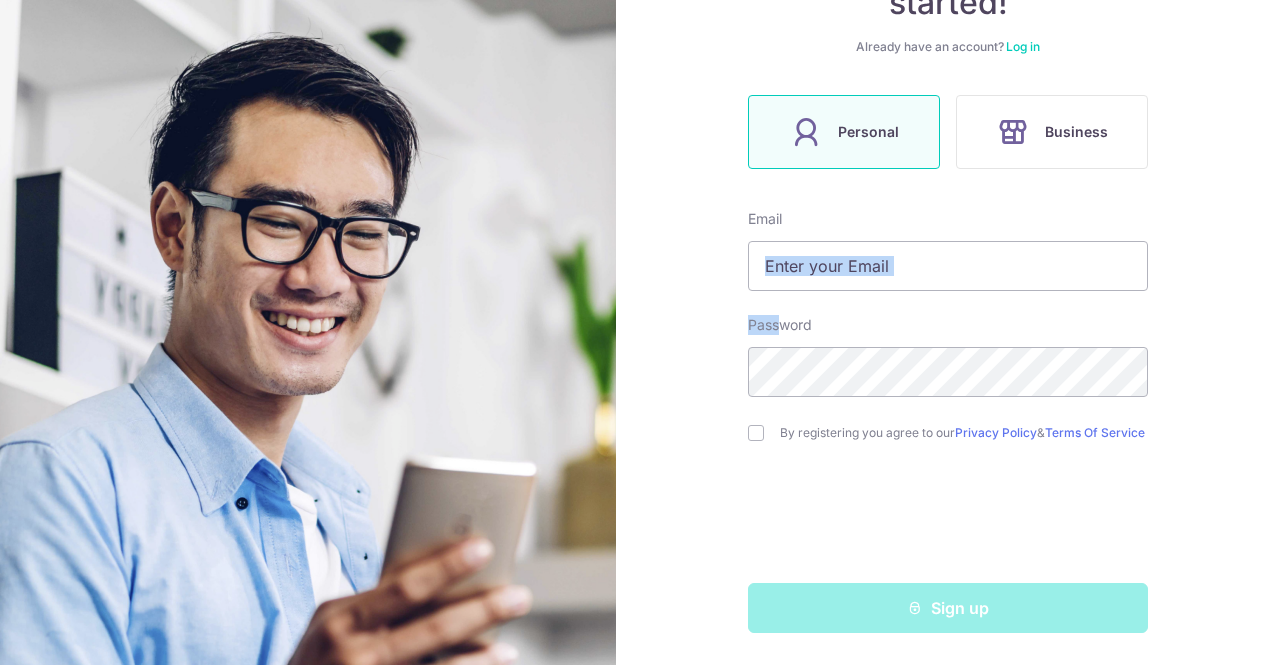 drag, startPoint x: 850, startPoint y: 228, endPoint x: 776, endPoint y: 314, distance: 113.454834 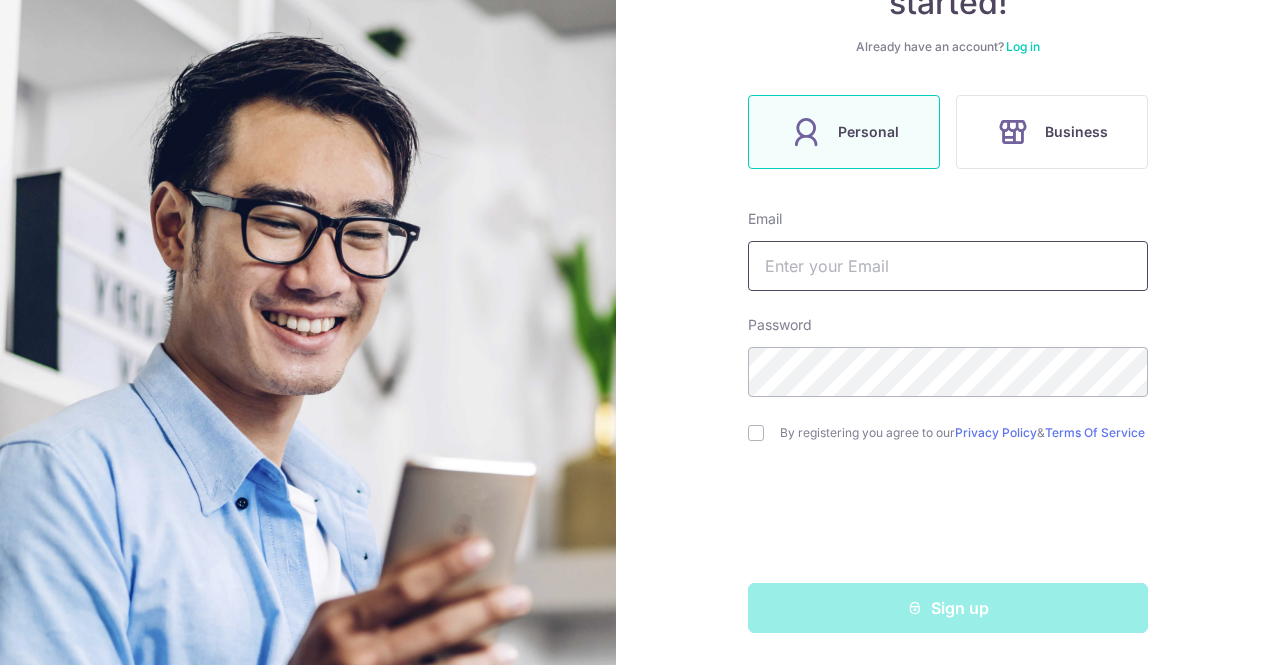 click at bounding box center [948, 266] 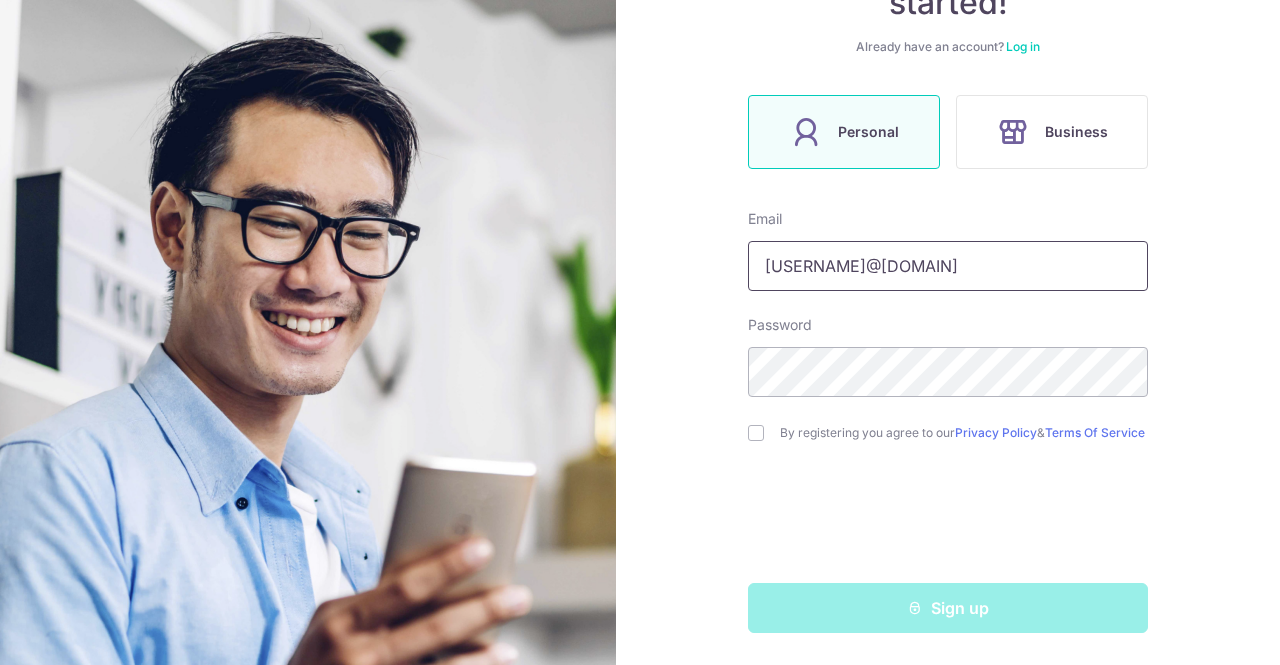 type on "shannlyl26@gmail.com" 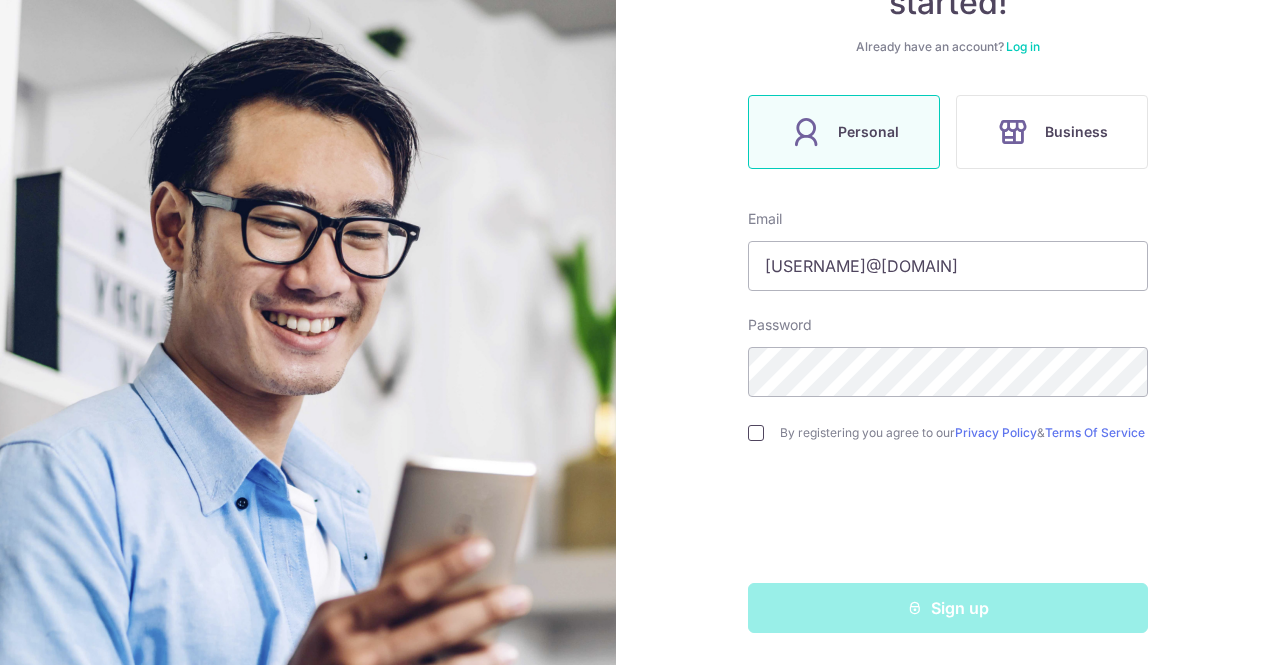 click at bounding box center [756, 433] 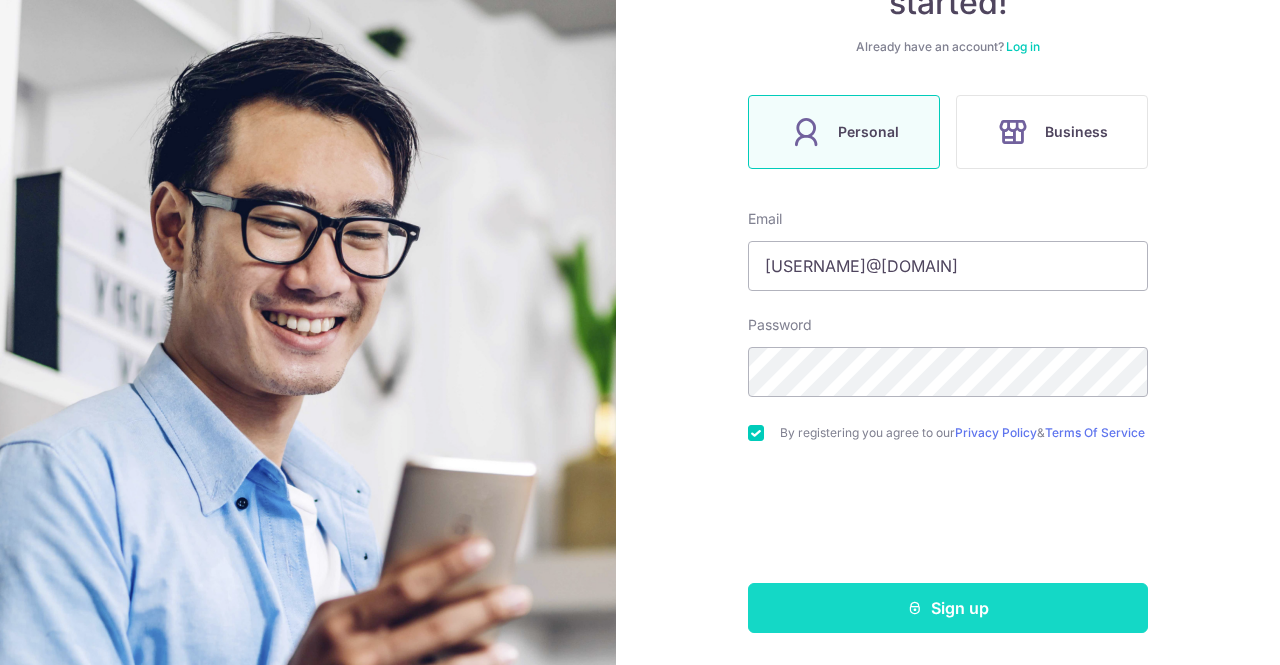click on "Sign up" at bounding box center [948, 608] 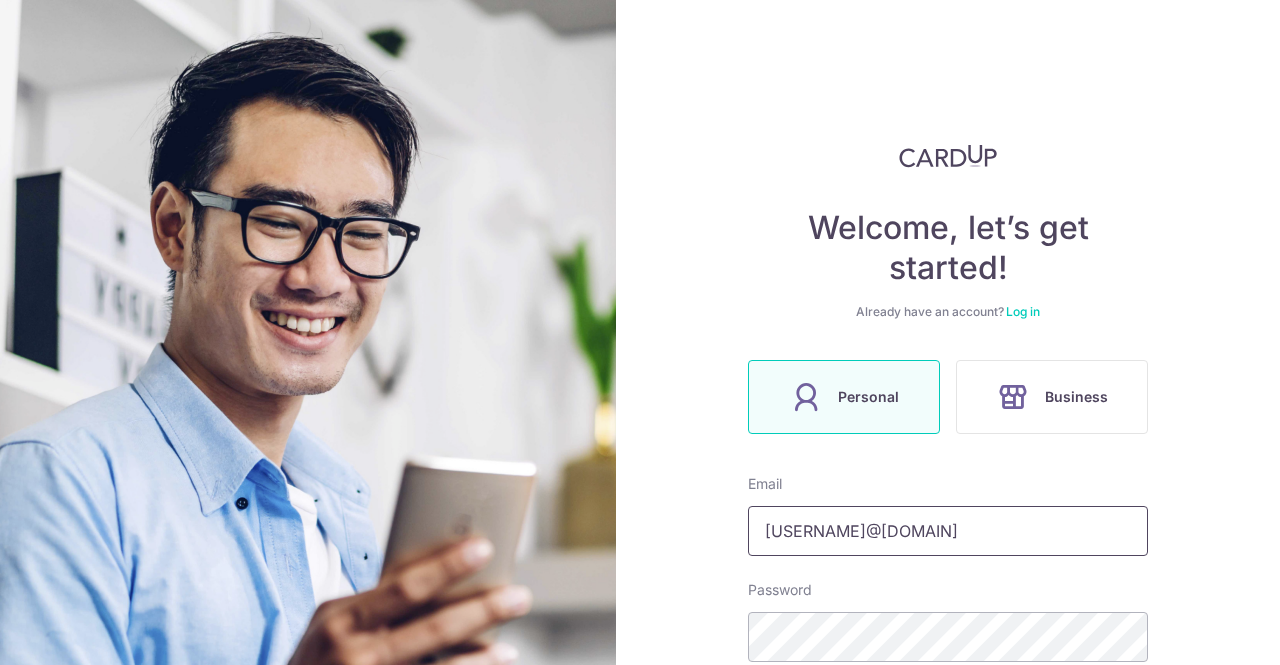 scroll, scrollTop: 3, scrollLeft: 0, axis: vertical 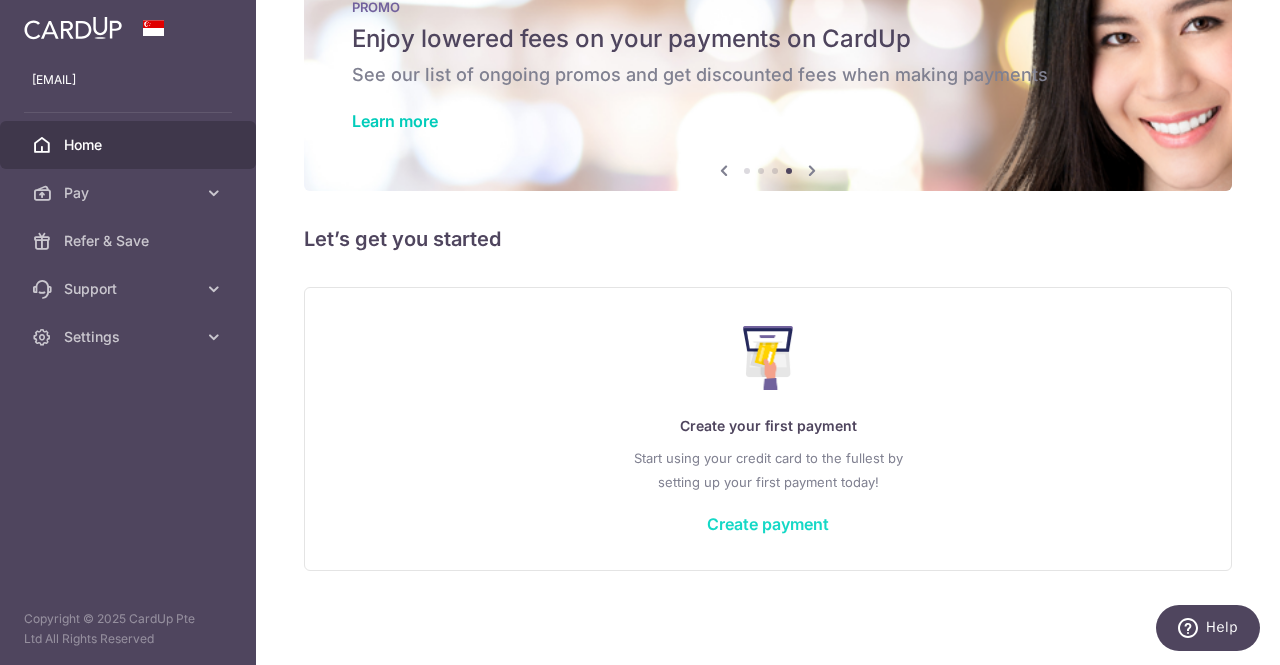 click on "Create payment" at bounding box center [768, 524] 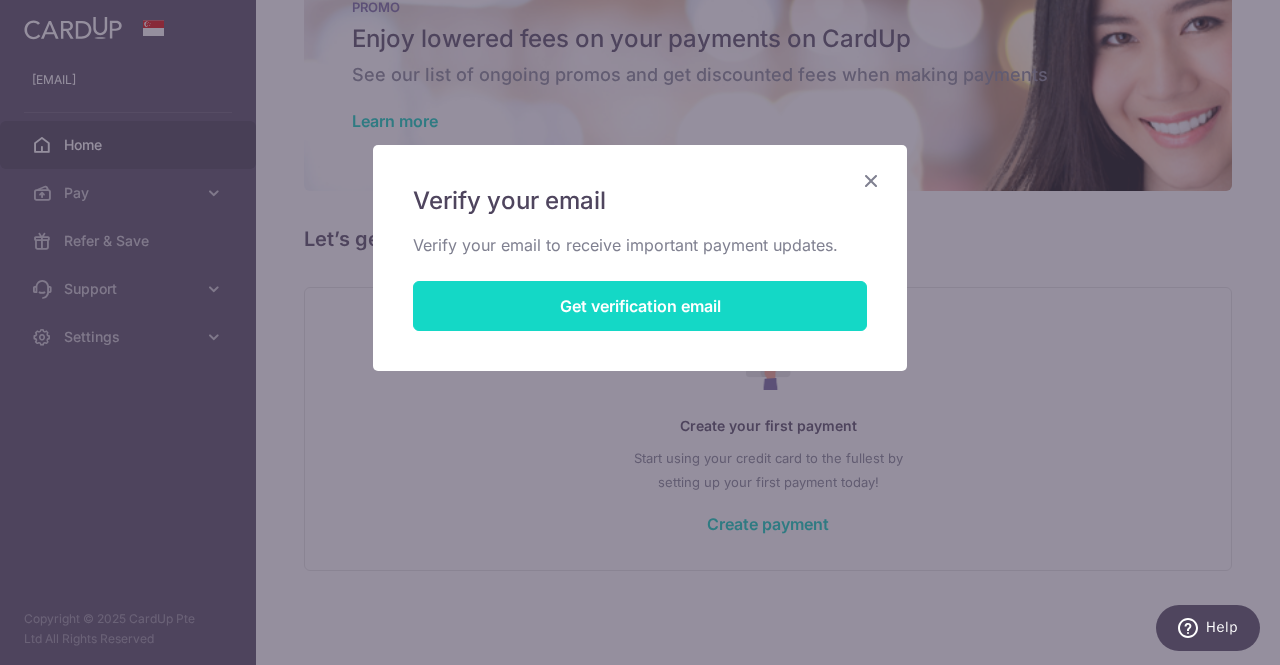 click on "Get verification email" at bounding box center [640, 306] 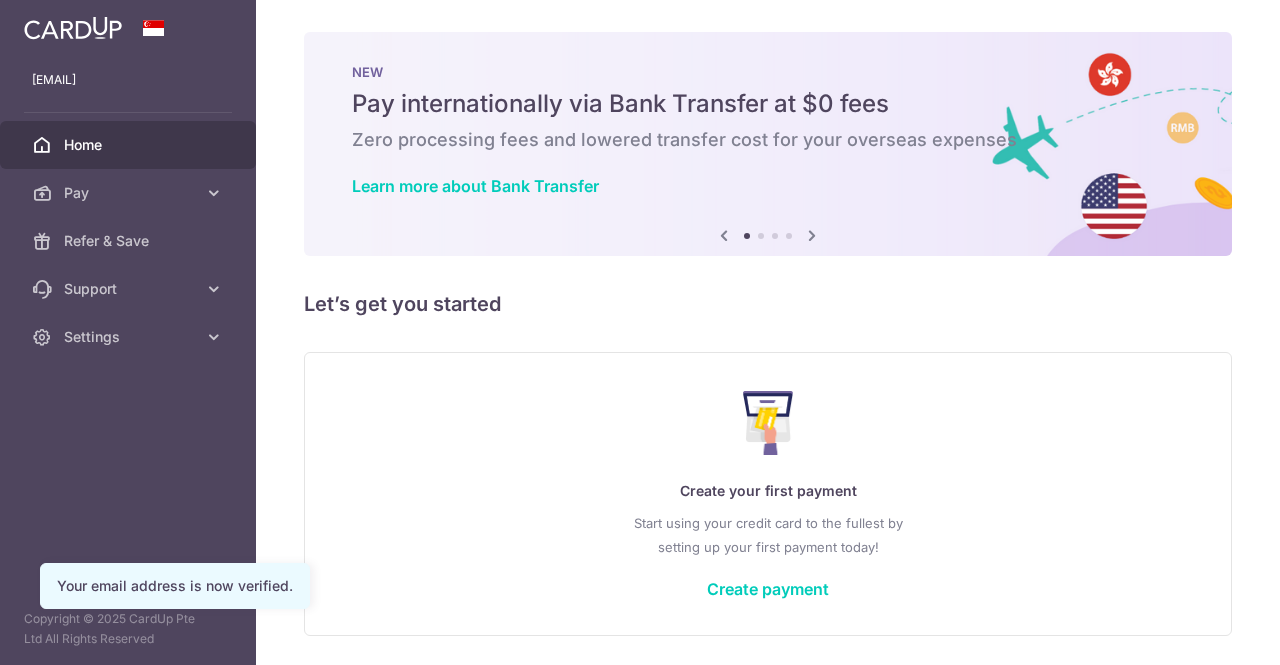scroll, scrollTop: 0, scrollLeft: 0, axis: both 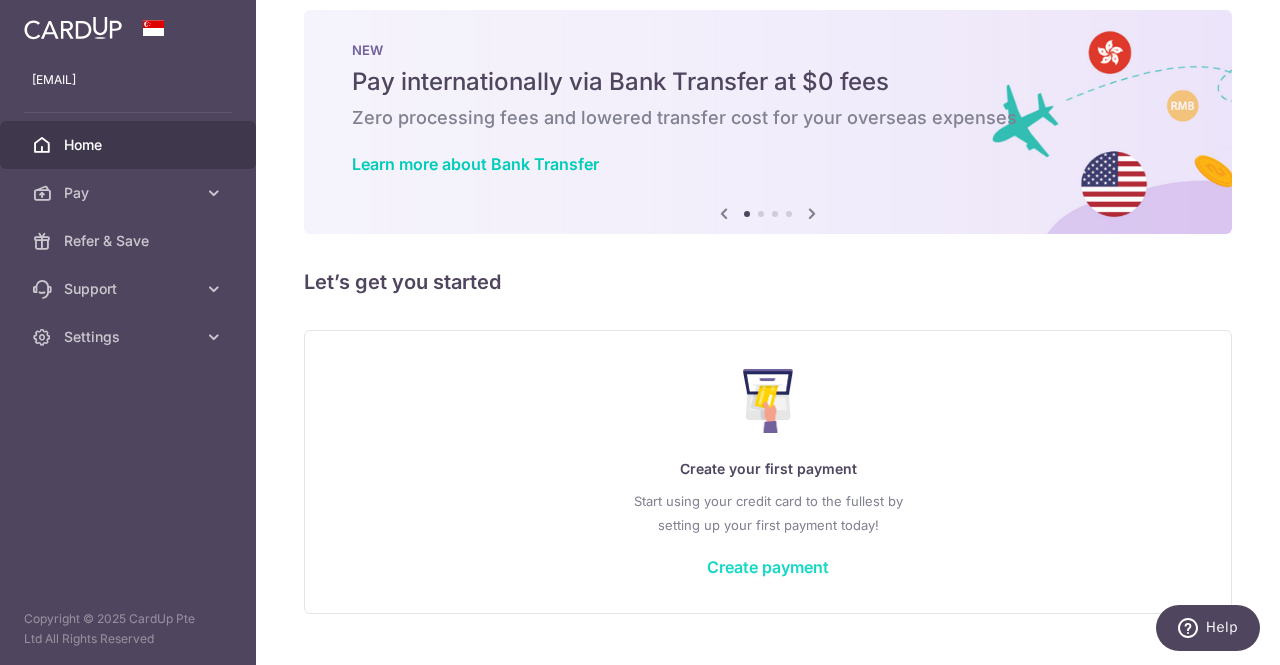 click on "Create payment" at bounding box center (768, 567) 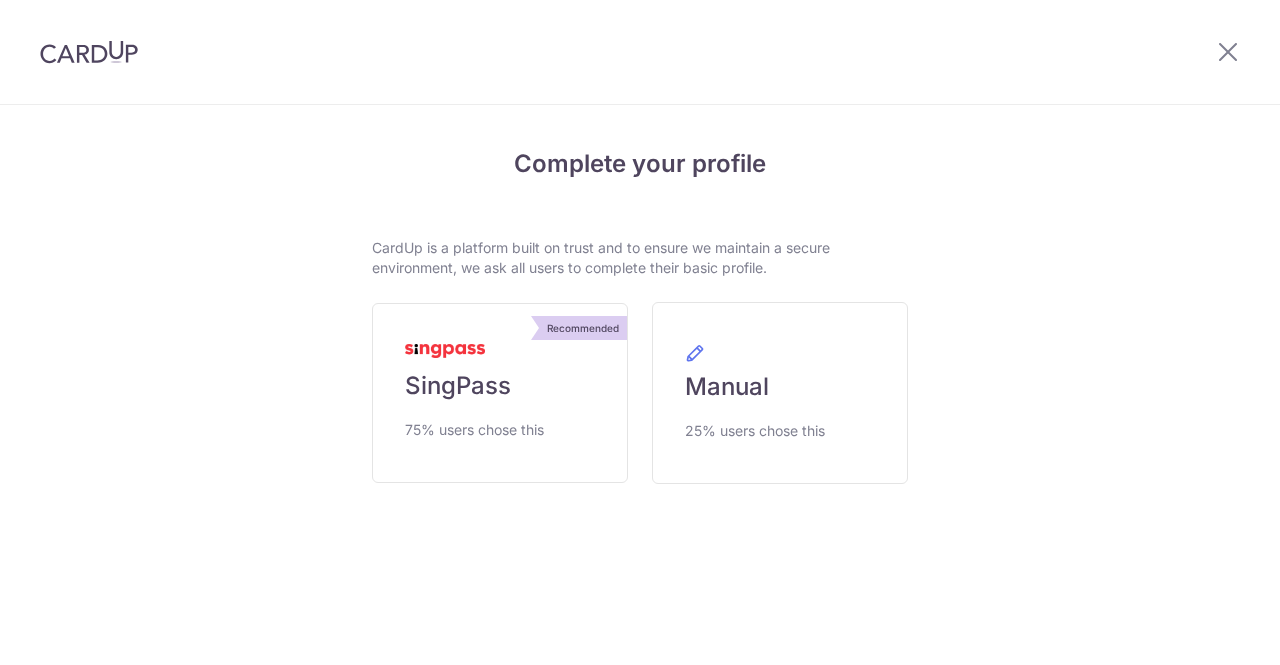 scroll, scrollTop: 0, scrollLeft: 0, axis: both 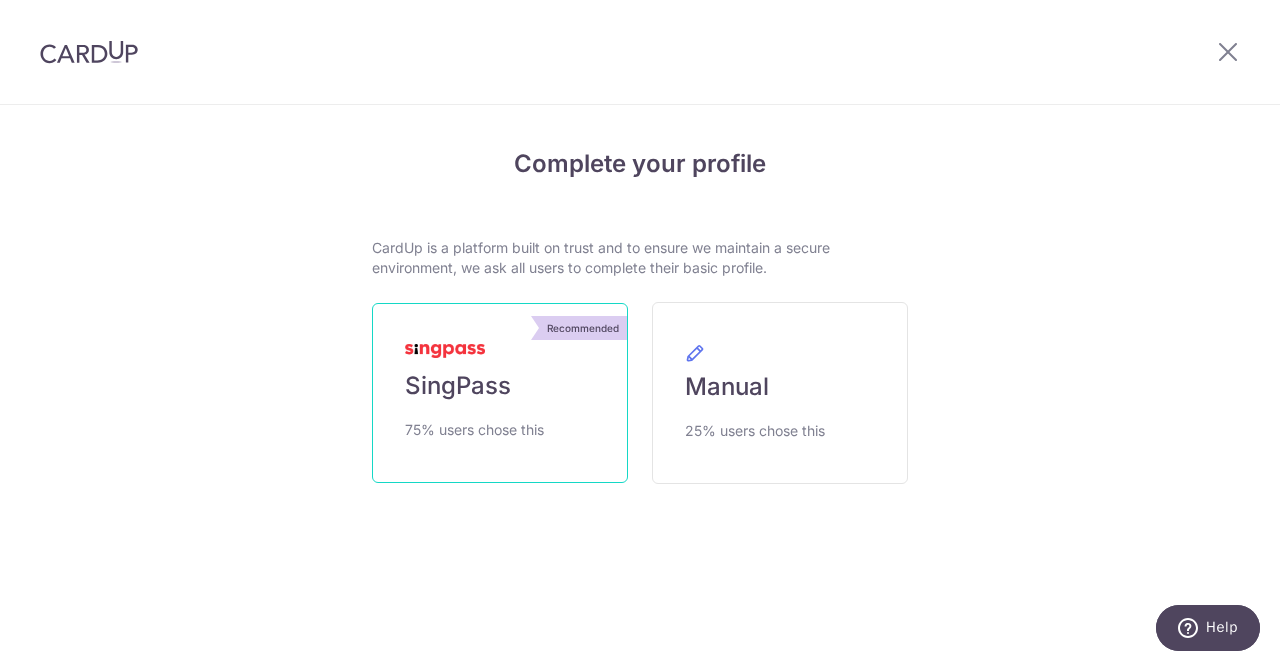 click on "SingPass" at bounding box center [458, 386] 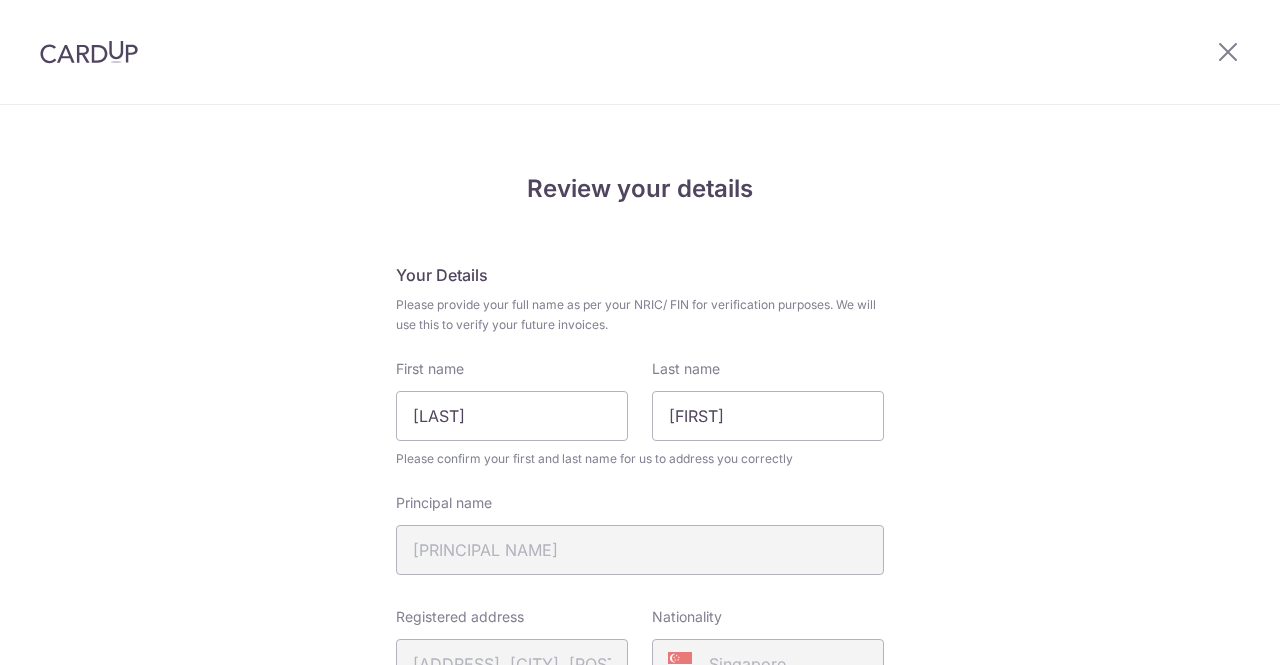 scroll, scrollTop: 0, scrollLeft: 0, axis: both 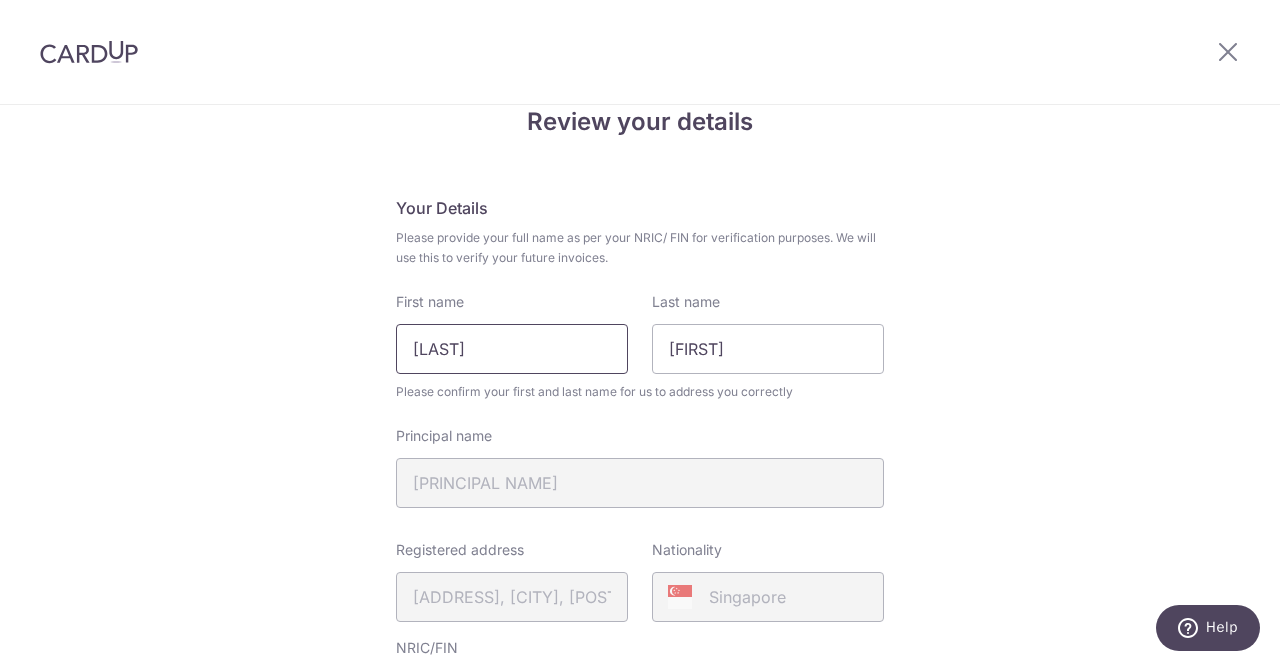 click on "[LAST]" at bounding box center (512, 349) 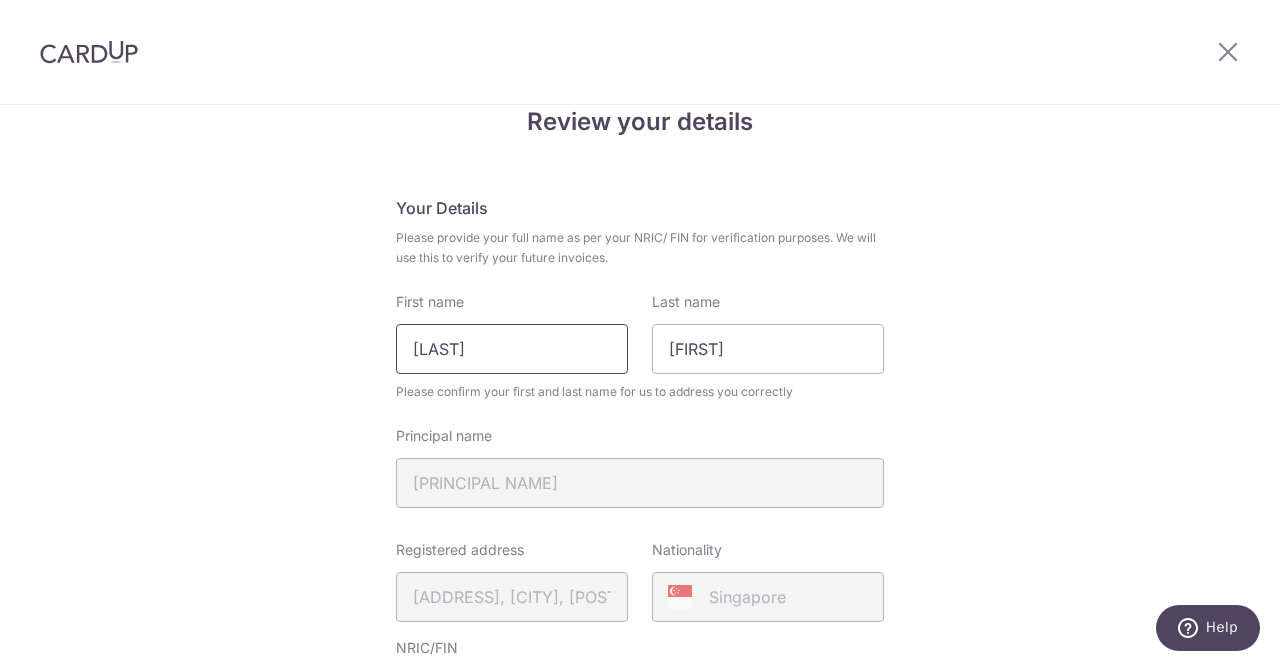 drag, startPoint x: 588, startPoint y: 349, endPoint x: 337, endPoint y: 352, distance: 251.01793 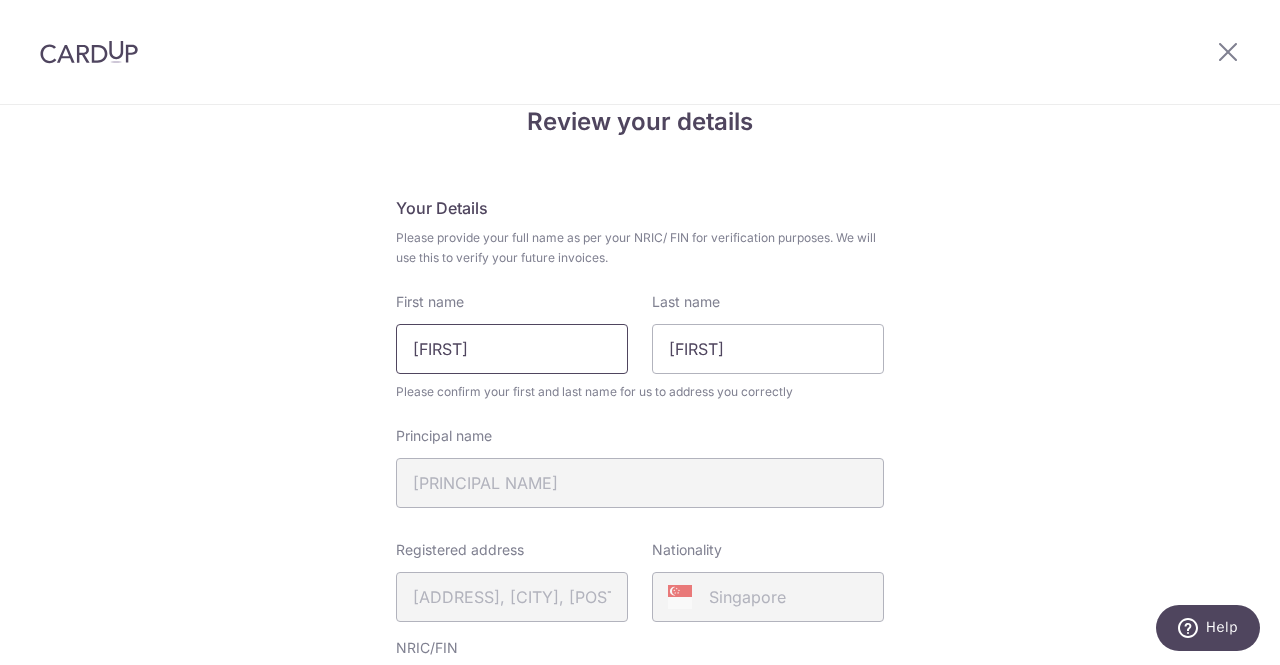 type on "[FIRST]" 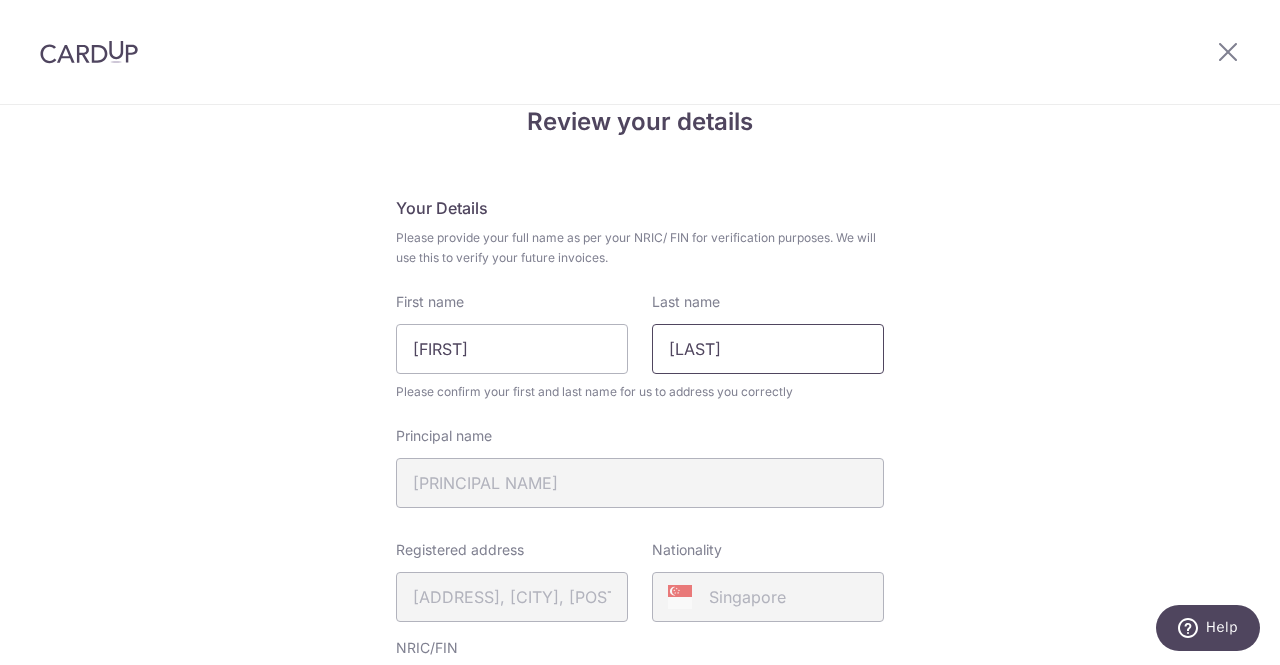 type on "Leong Yu Lyn" 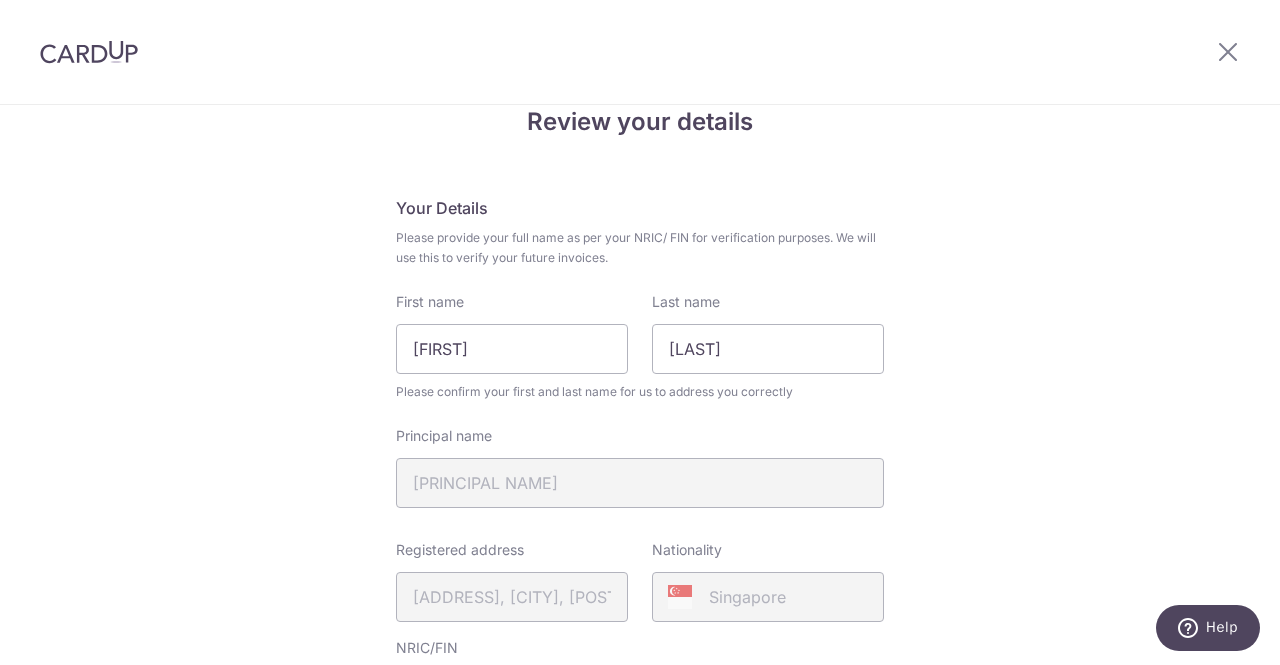 click on "Review your details
Your Details
Please provide your full name as per your NRIC/ FIN for verification purposes. We will use this to verify your future invoices.
First name
Shannon
Last name
Leong Yu Lyn
Please confirm your first and last name for us to address you correctly
Principal name
SHANNON LEONG YU LYN
Registered address
322B, TENGAH DRIVE, 08, 386, SINGAPORE, 692322" at bounding box center (640, 726) 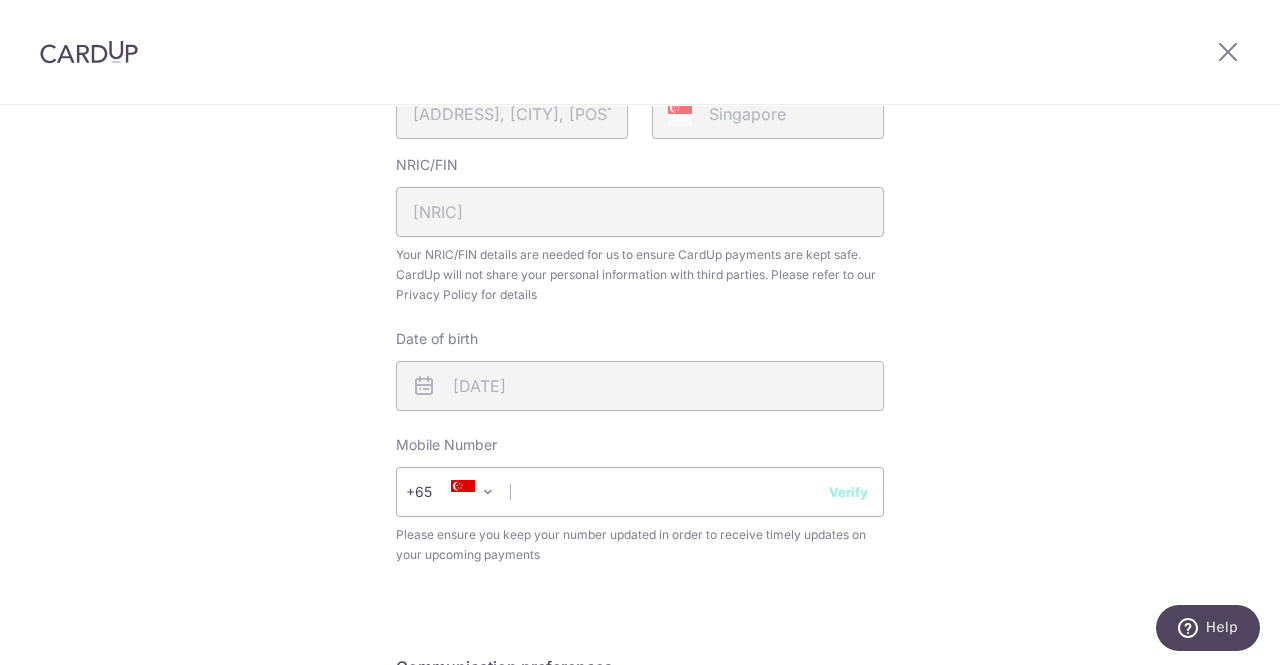 scroll, scrollTop: 551, scrollLeft: 0, axis: vertical 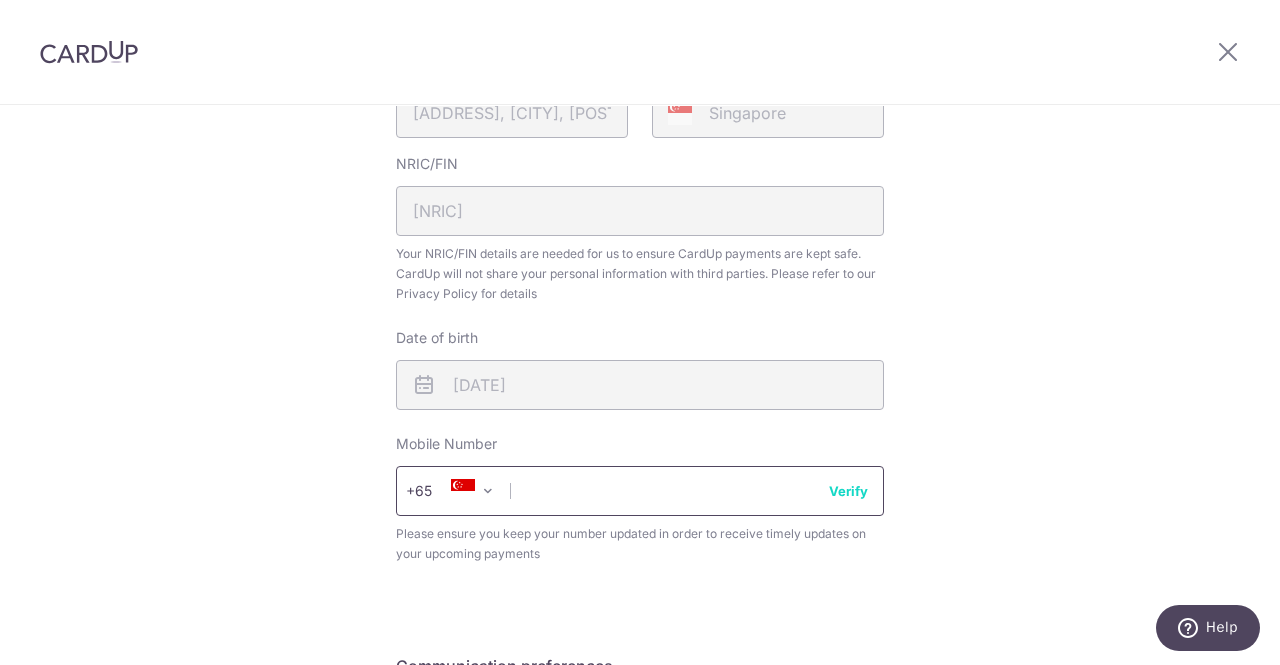 click at bounding box center (640, 491) 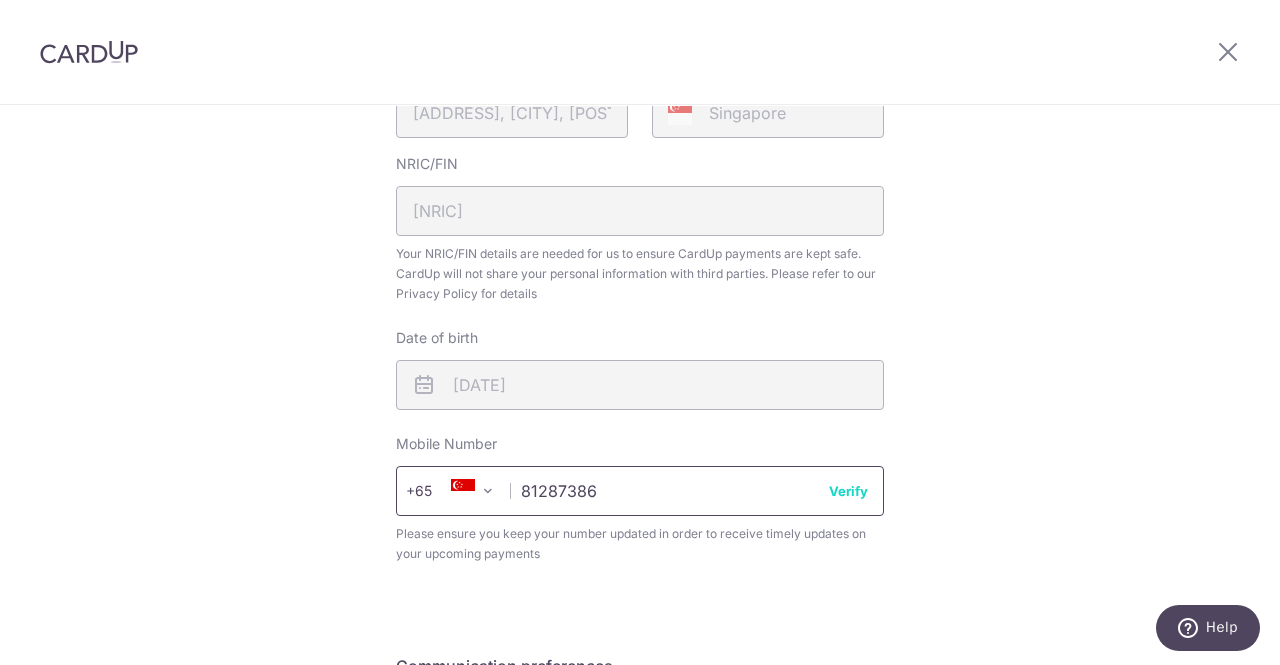 type on "81287386" 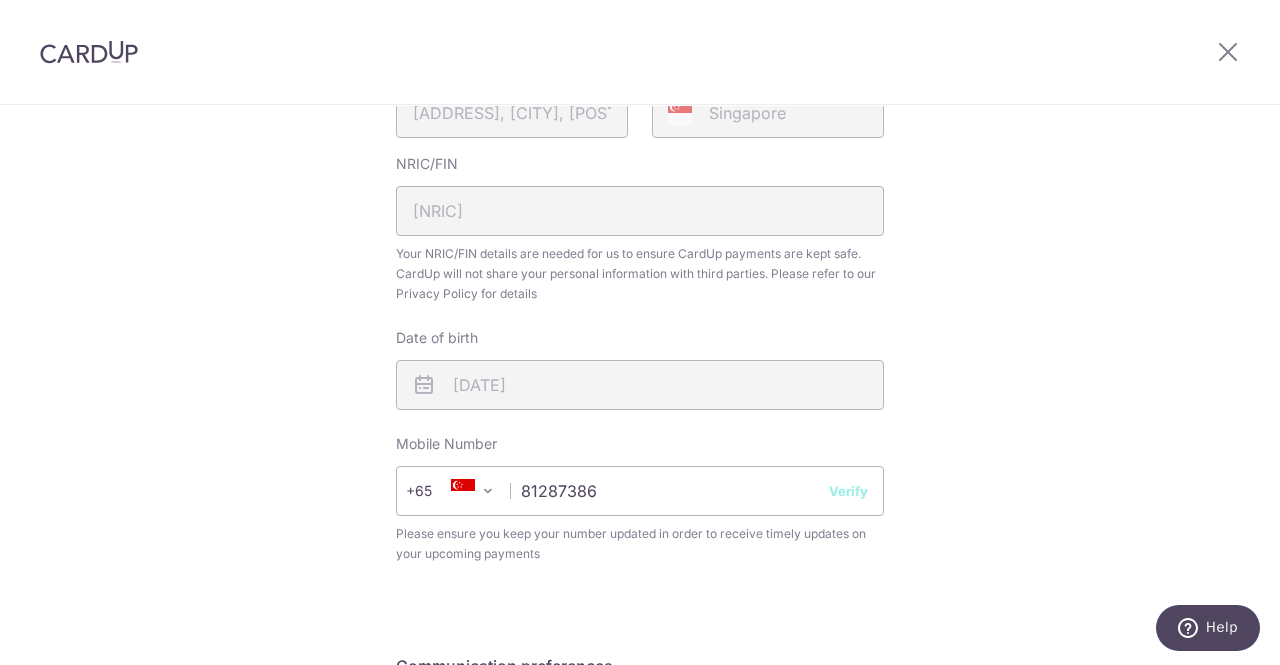 click on "Review your details
Your Details
Please provide your full name as per your NRIC/ FIN for verification purposes. We will use this to verify your future invoices.
First name
Shannon
Last name
Leong Yu Lyn
Please confirm your first and last name for us to address you correctly
Principal name
SHANNON LEONG YU LYN
Registered address
322B, TENGAH DRIVE, 08, 386, SINGAPORE, 692322" at bounding box center (640, 242) 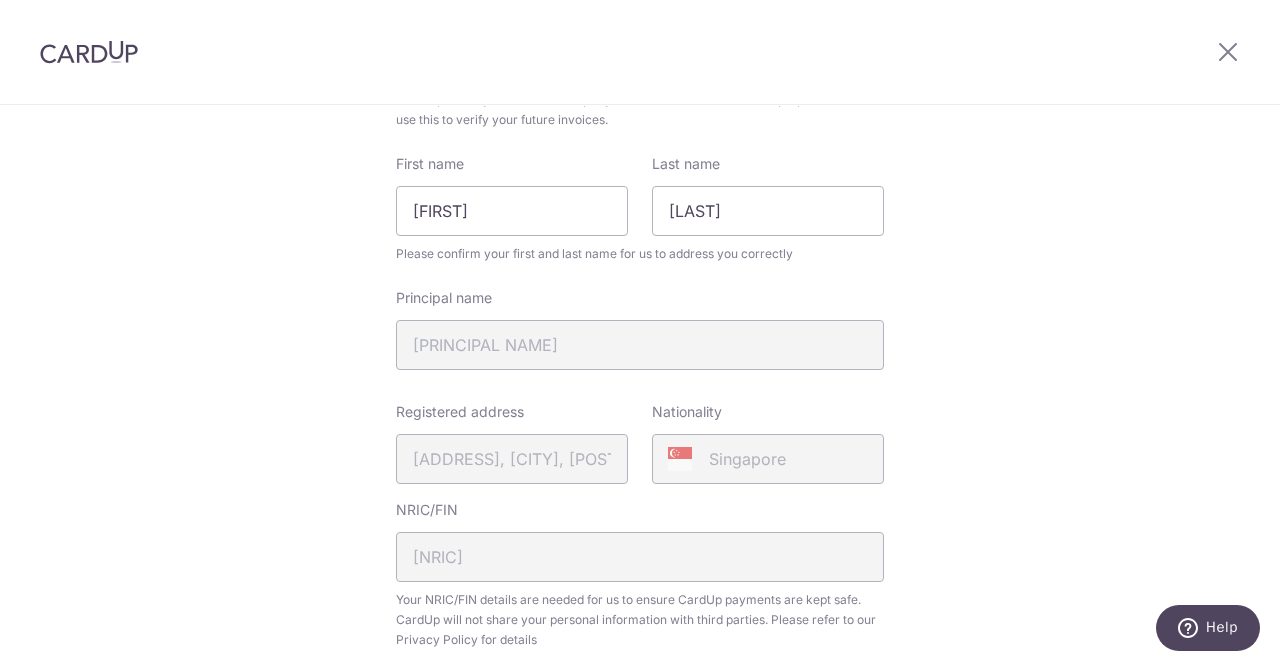 scroll, scrollTop: 86, scrollLeft: 0, axis: vertical 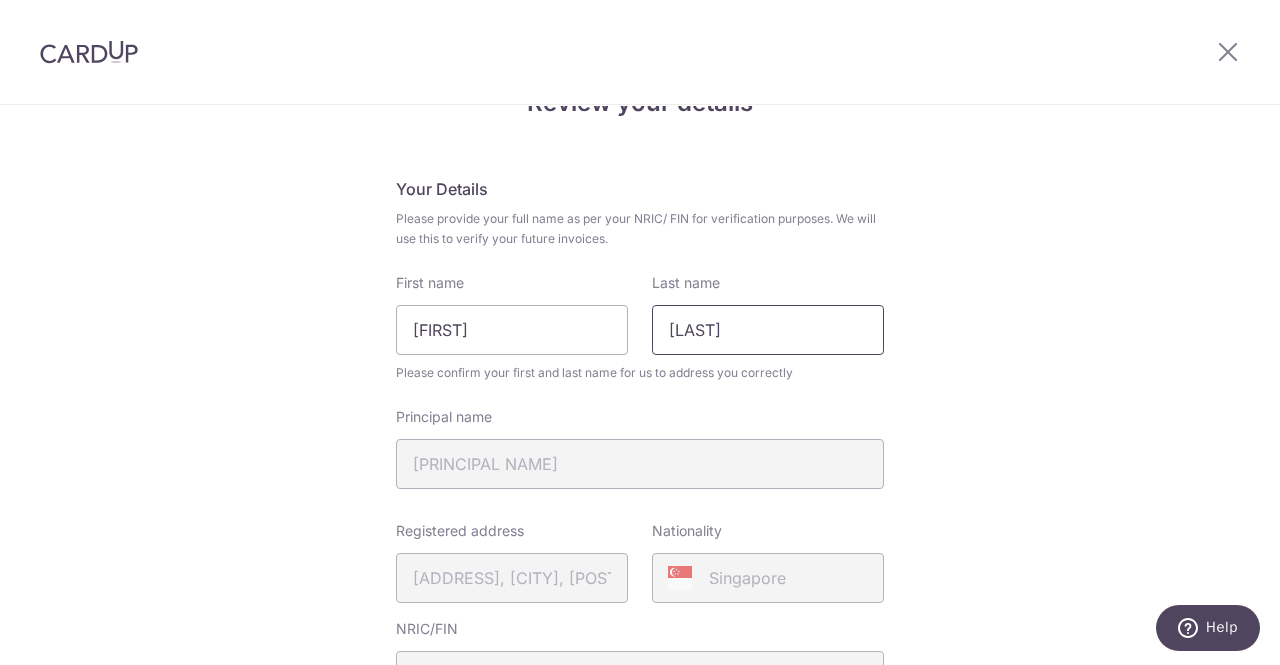 click on "Leong Yu Lyn" at bounding box center (768, 330) 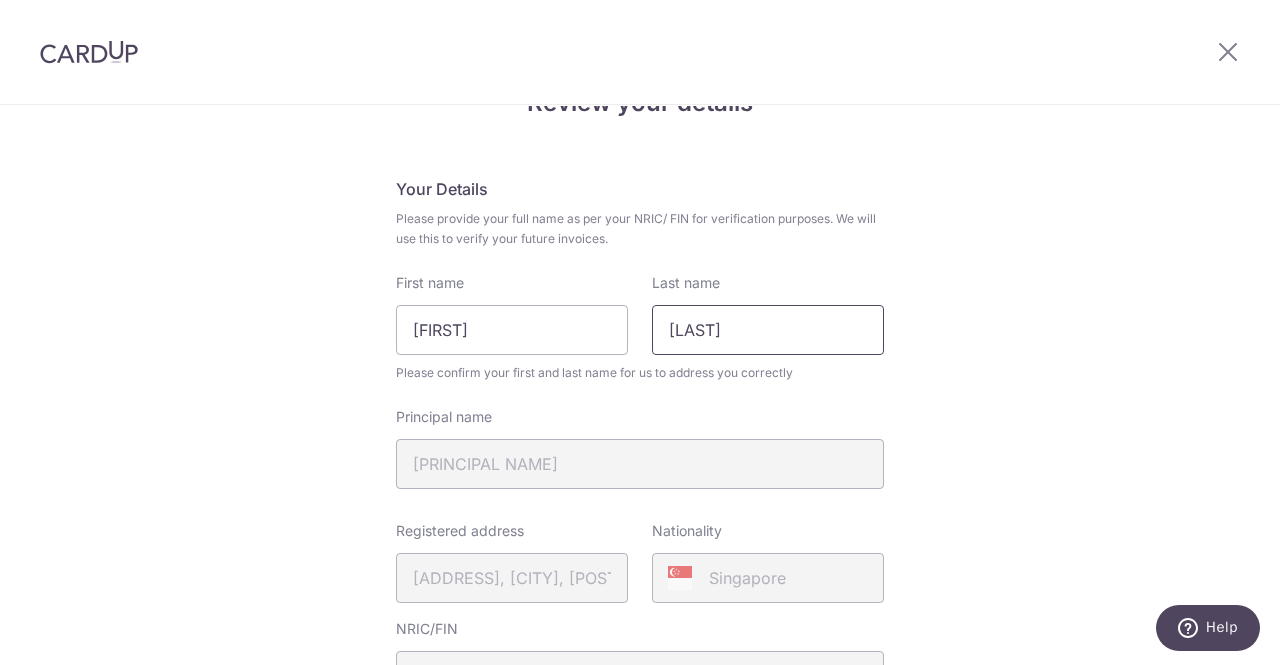 type on "Leong" 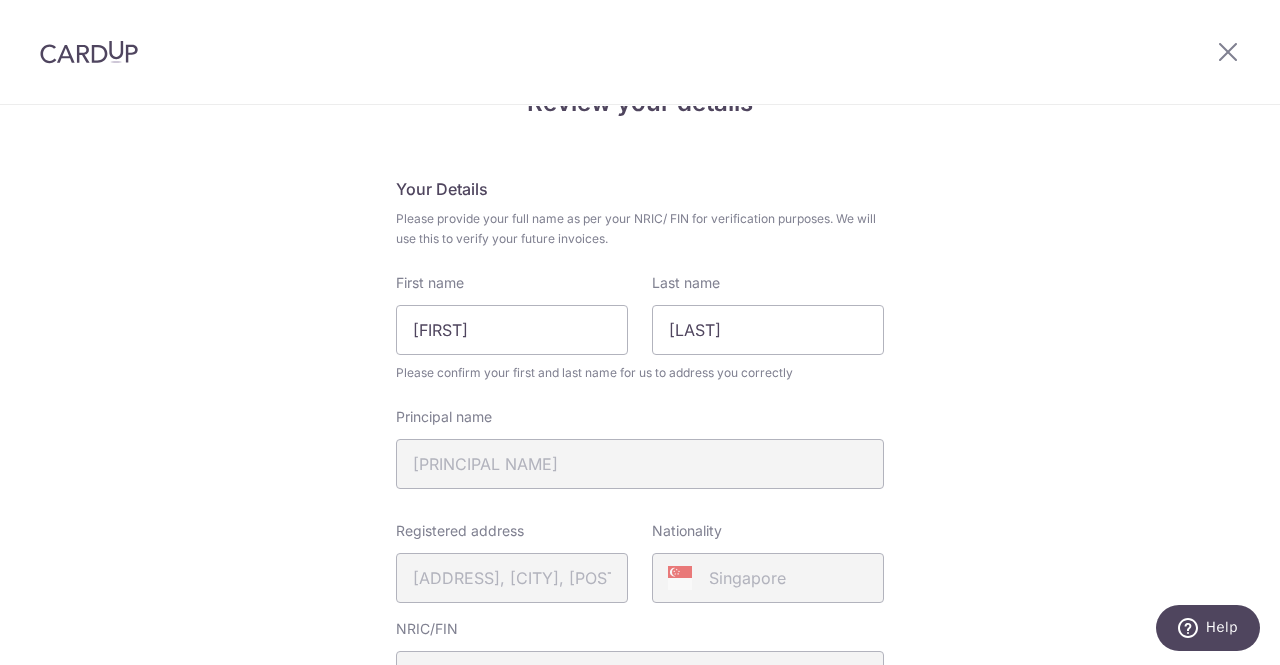 click on "Review your details
Your Details
Please provide your full name as per your NRIC/ FIN for verification purposes. We will use this to verify your future invoices.
First name
Shannon
Last name
Leong
Please confirm your first and last name for us to address you correctly
Principal name
SHANNON LEONG YU LYN
Registered address
322B, TENGAH DRIVE, 08, 386, SINGAPORE, 692322" at bounding box center (640, 707) 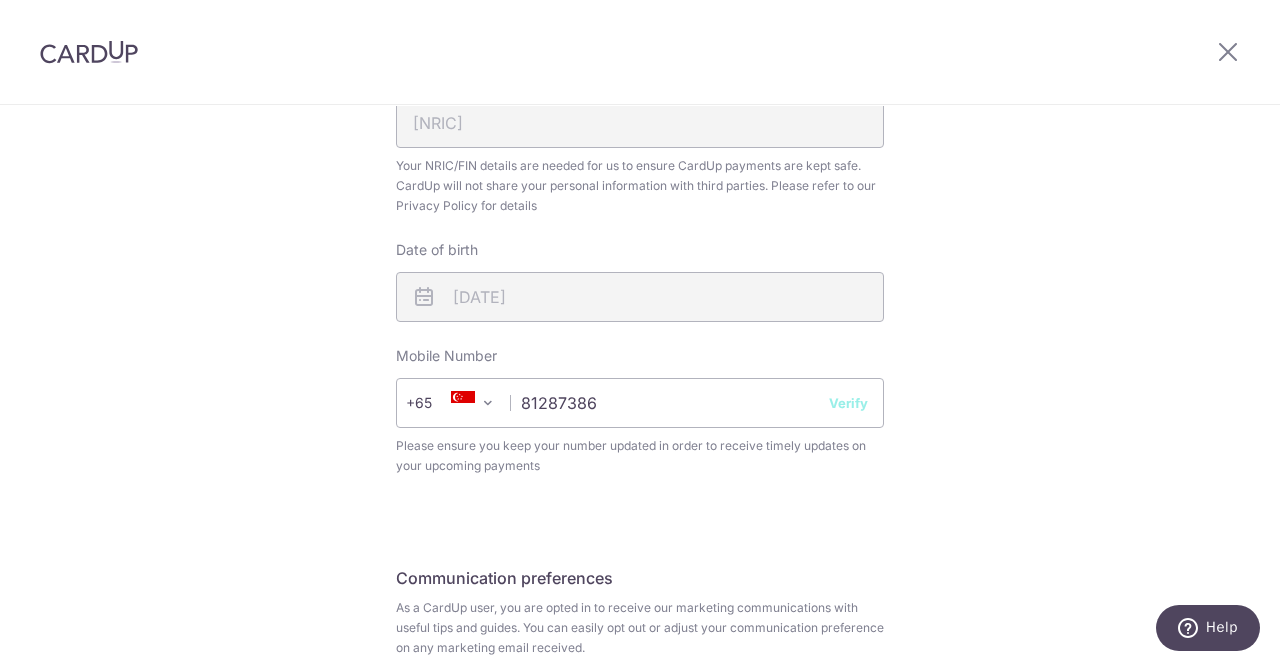 scroll, scrollTop: 816, scrollLeft: 0, axis: vertical 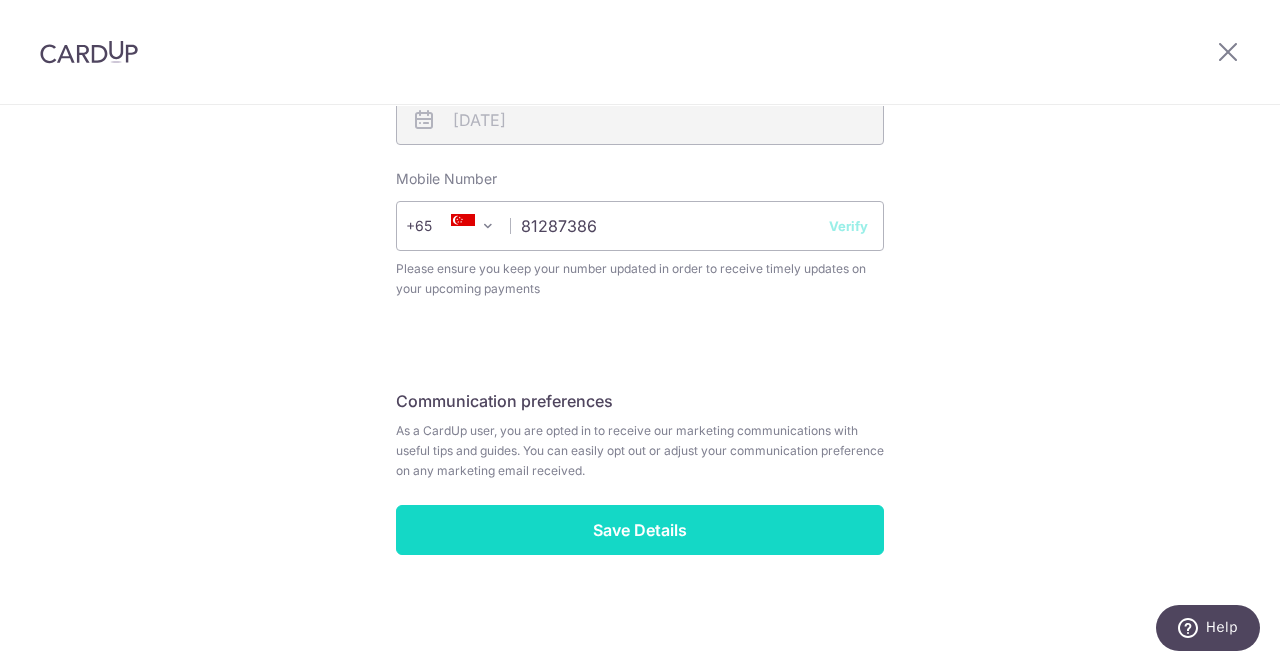 click on "Save Details" at bounding box center [640, 530] 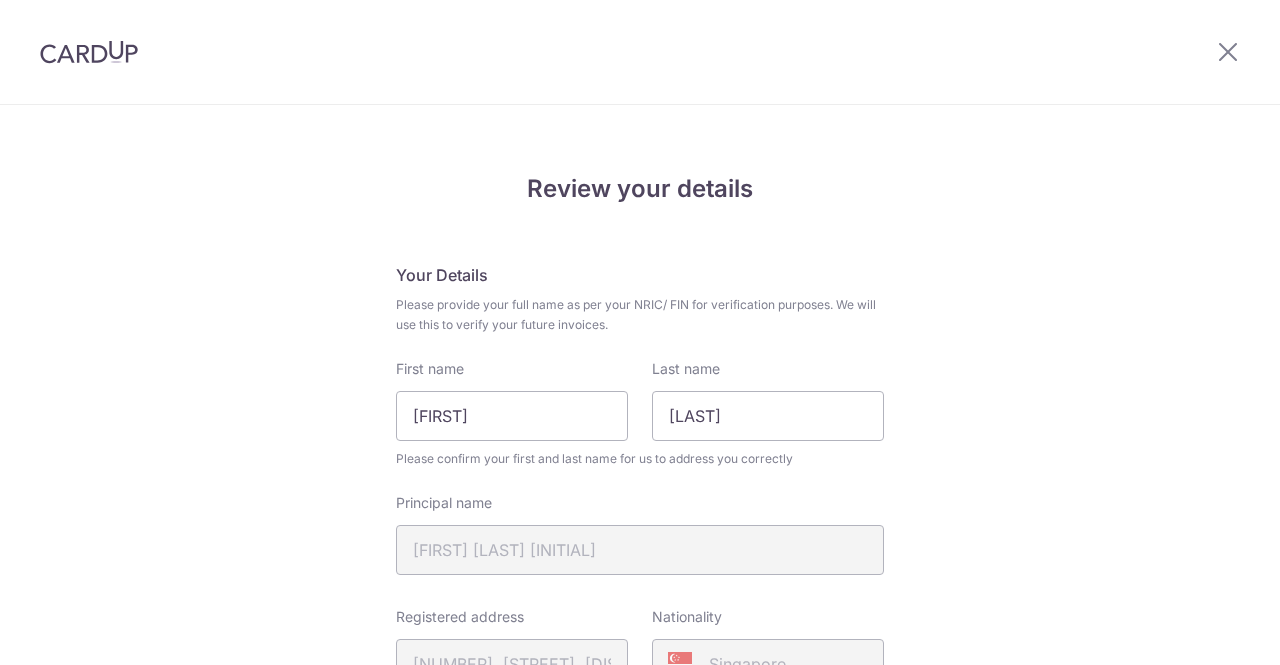 scroll, scrollTop: 0, scrollLeft: 0, axis: both 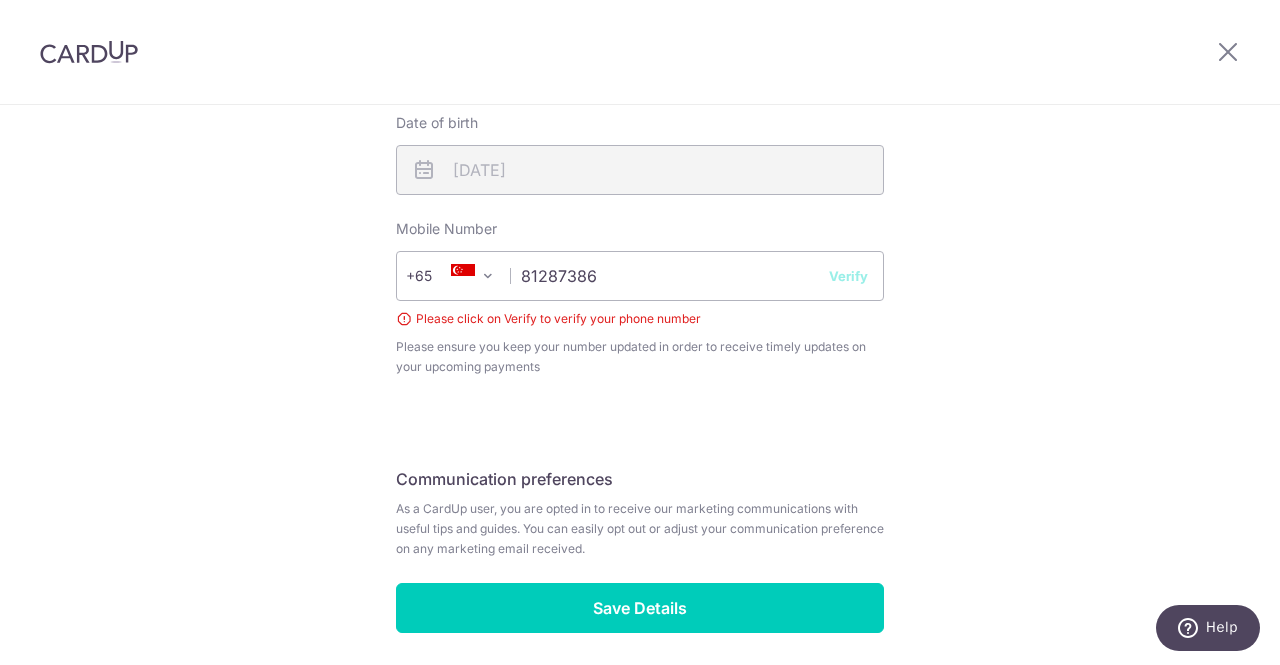 click on "Verify" at bounding box center [848, 276] 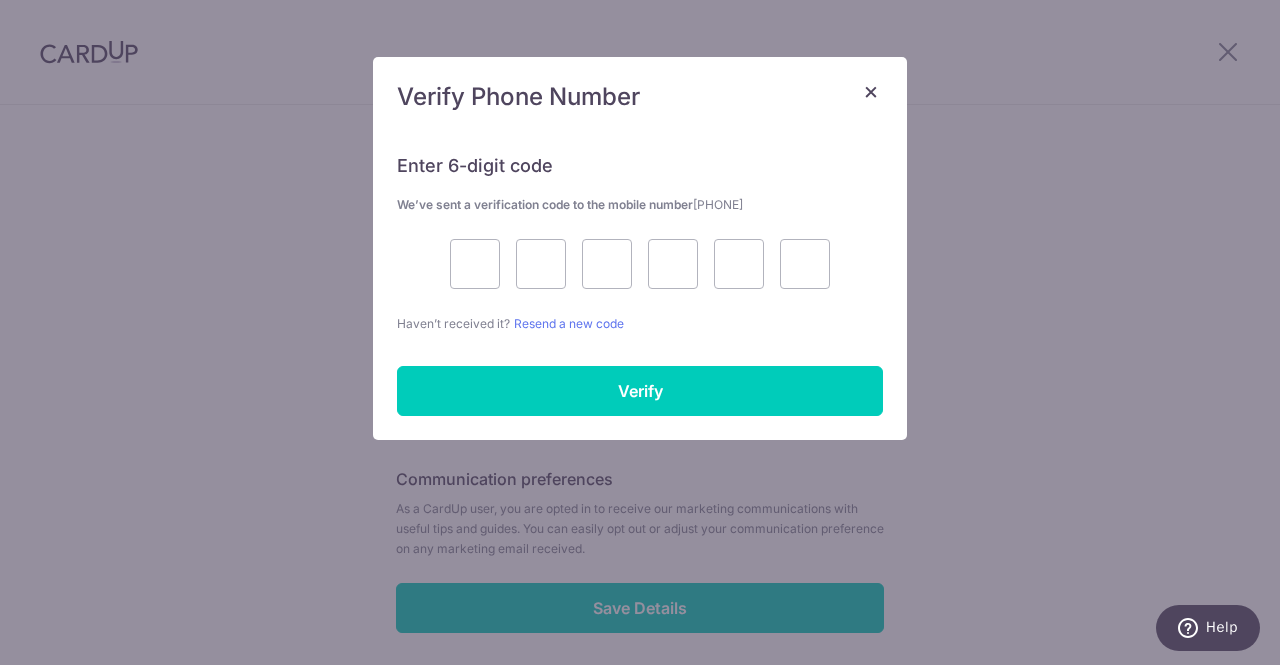 click at bounding box center [640, 264] 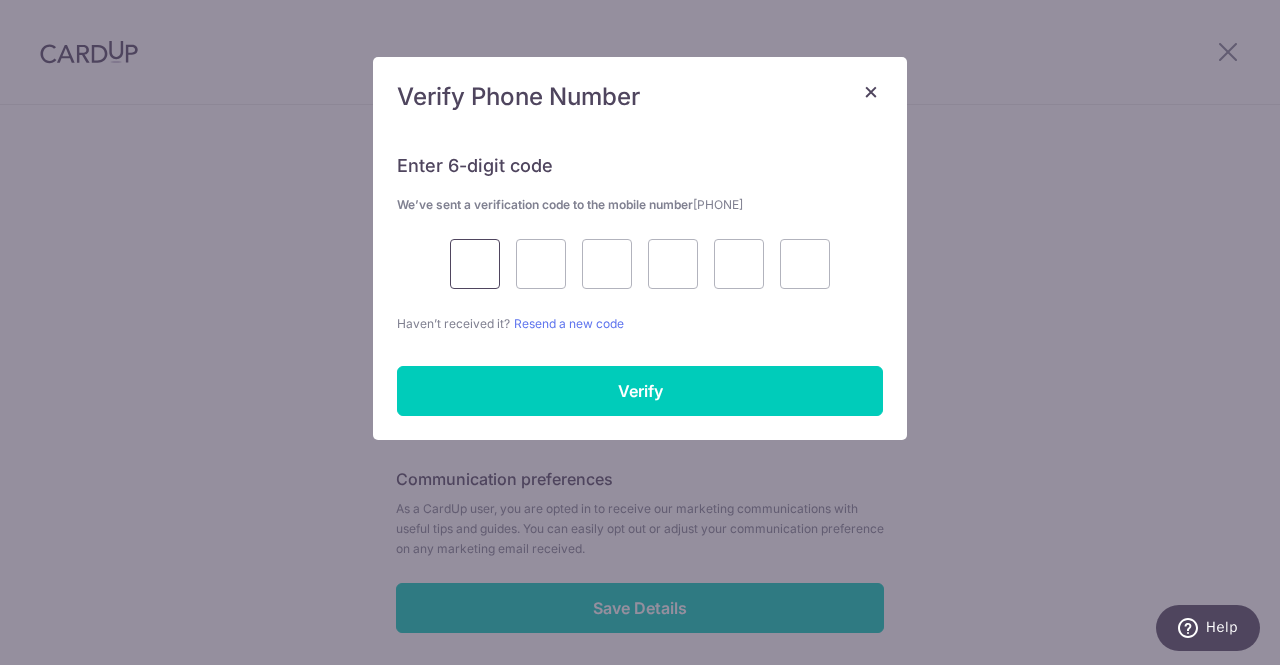 click at bounding box center [475, 264] 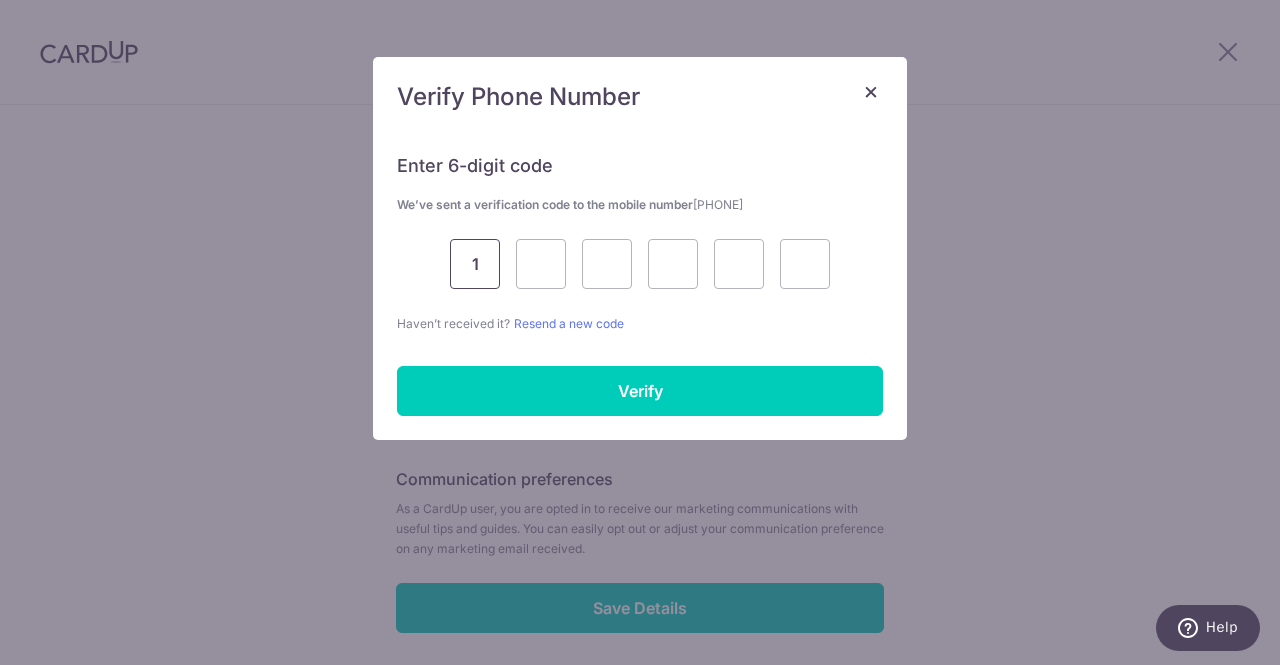 type on "1" 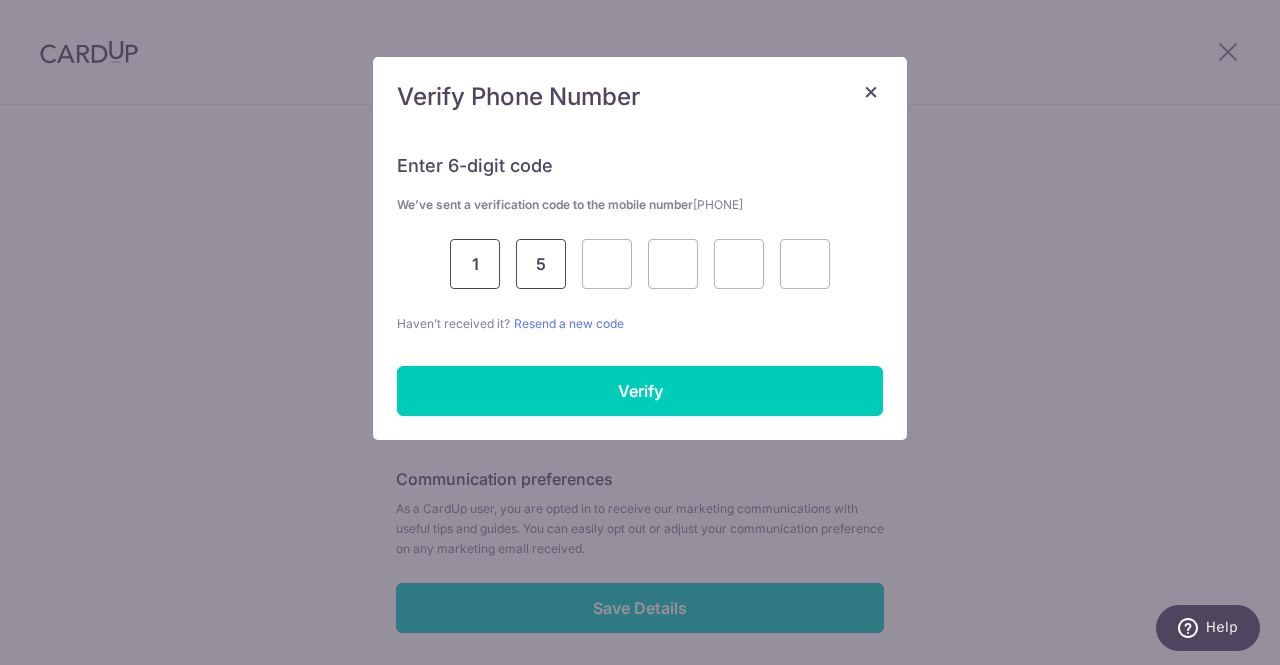 type on "5" 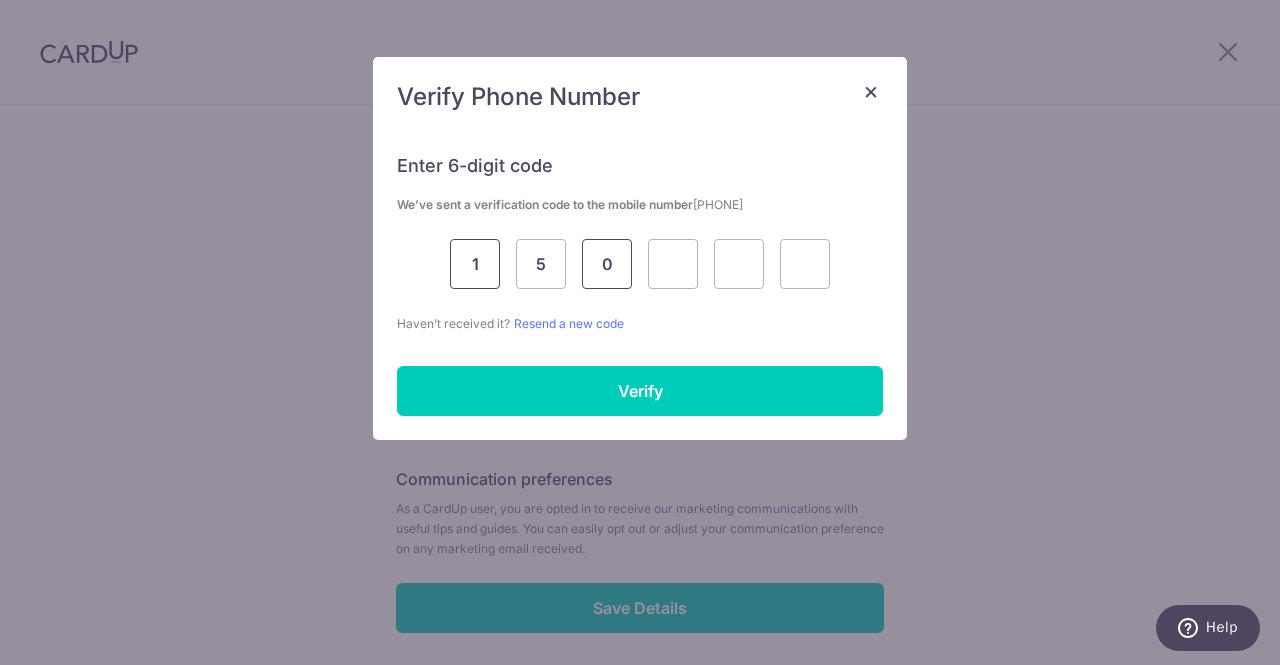 type on "0" 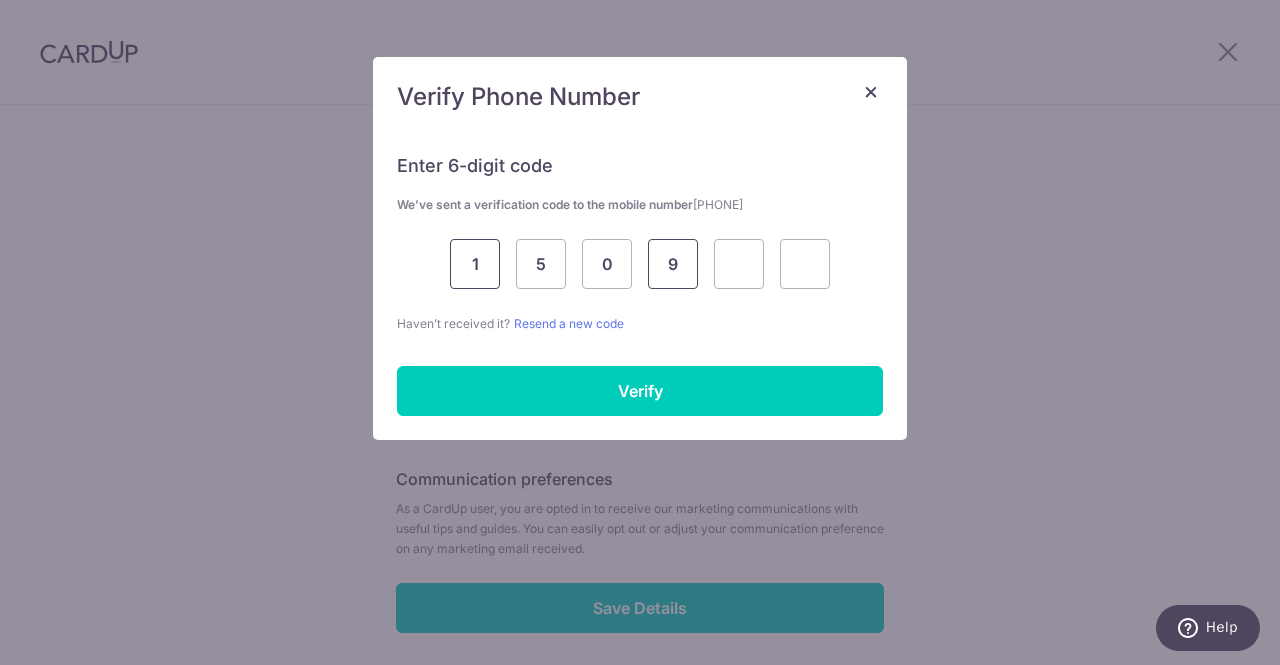 type on "9" 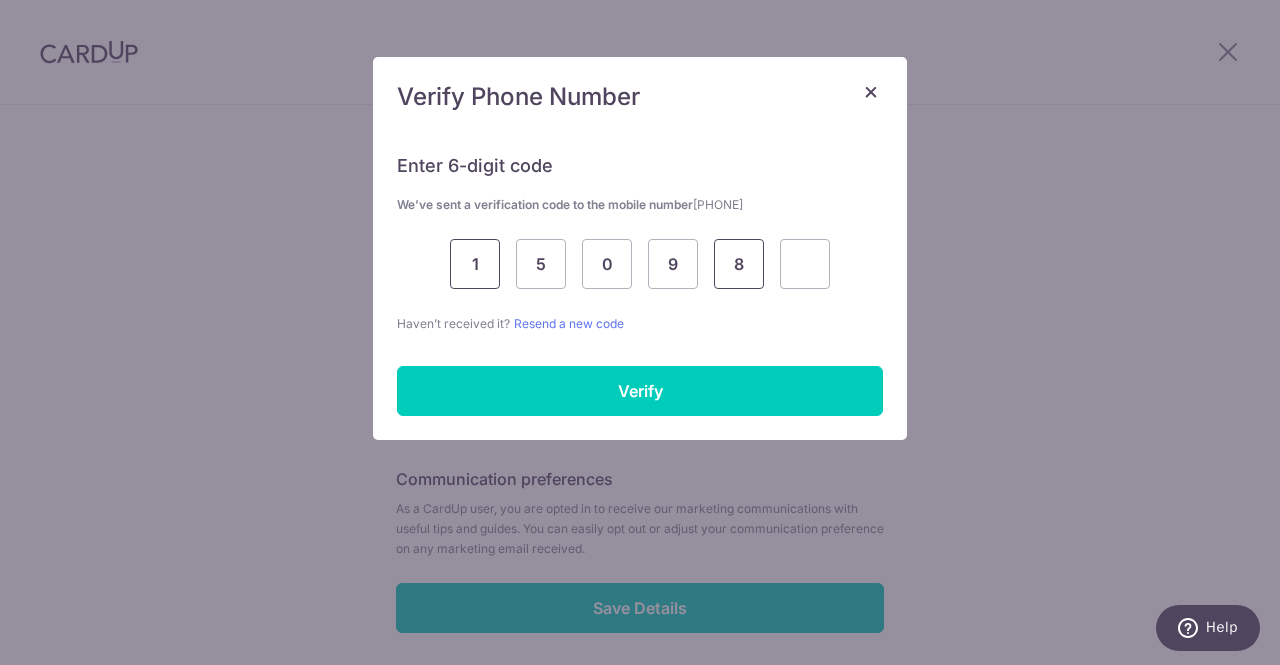 type on "8" 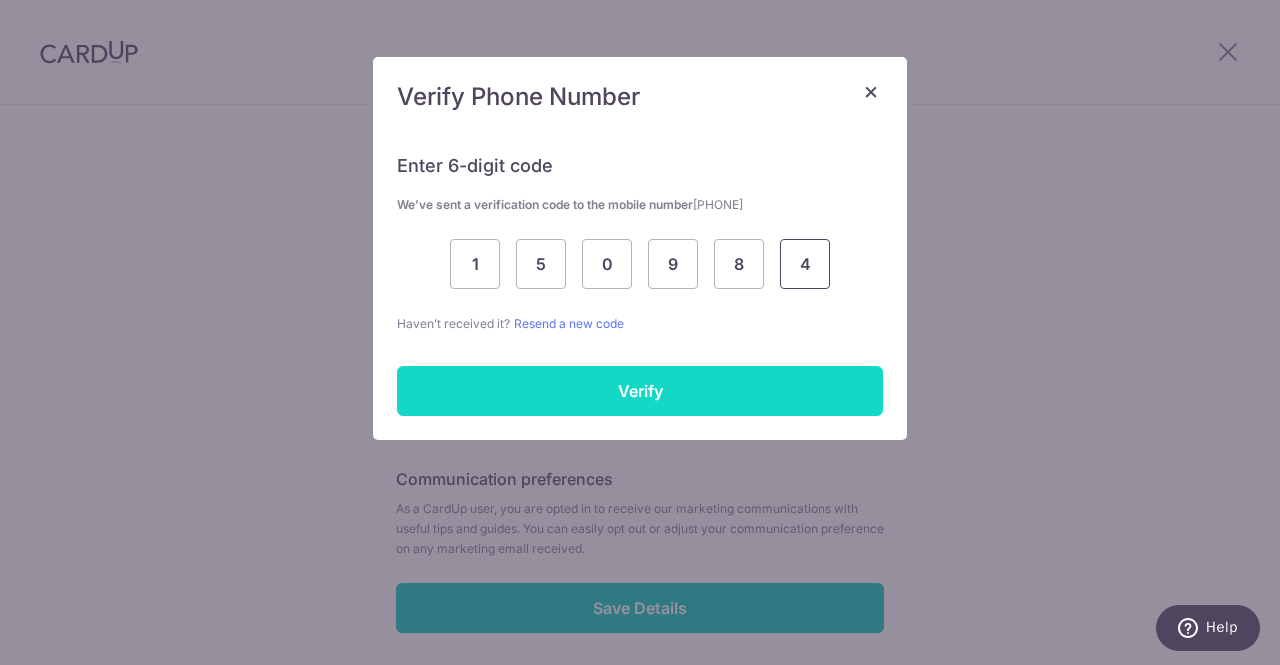 type on "4" 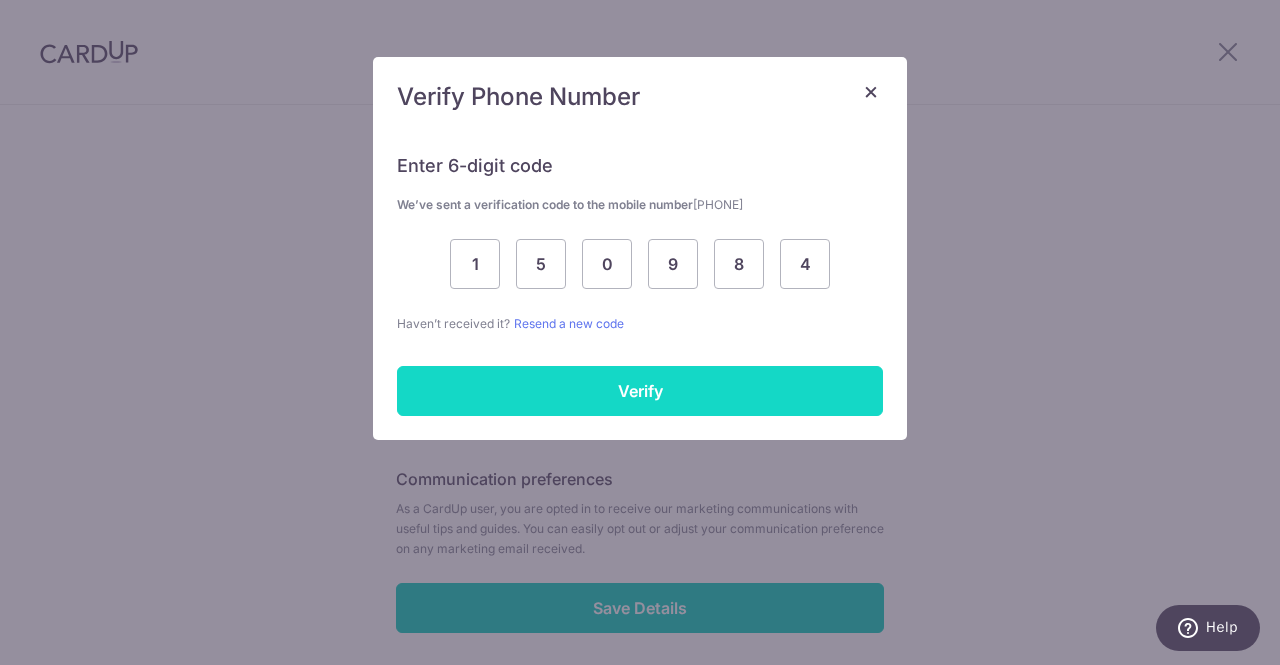 click on "Verify" at bounding box center [640, 391] 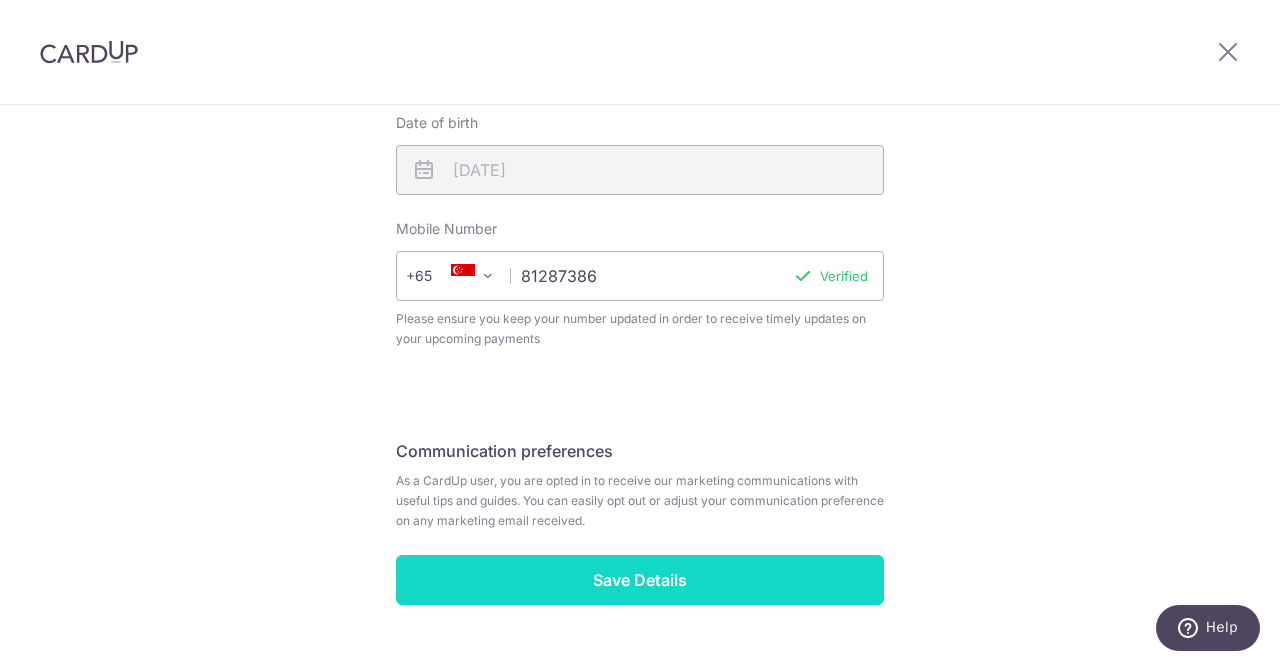 click on "Save Details" at bounding box center [640, 580] 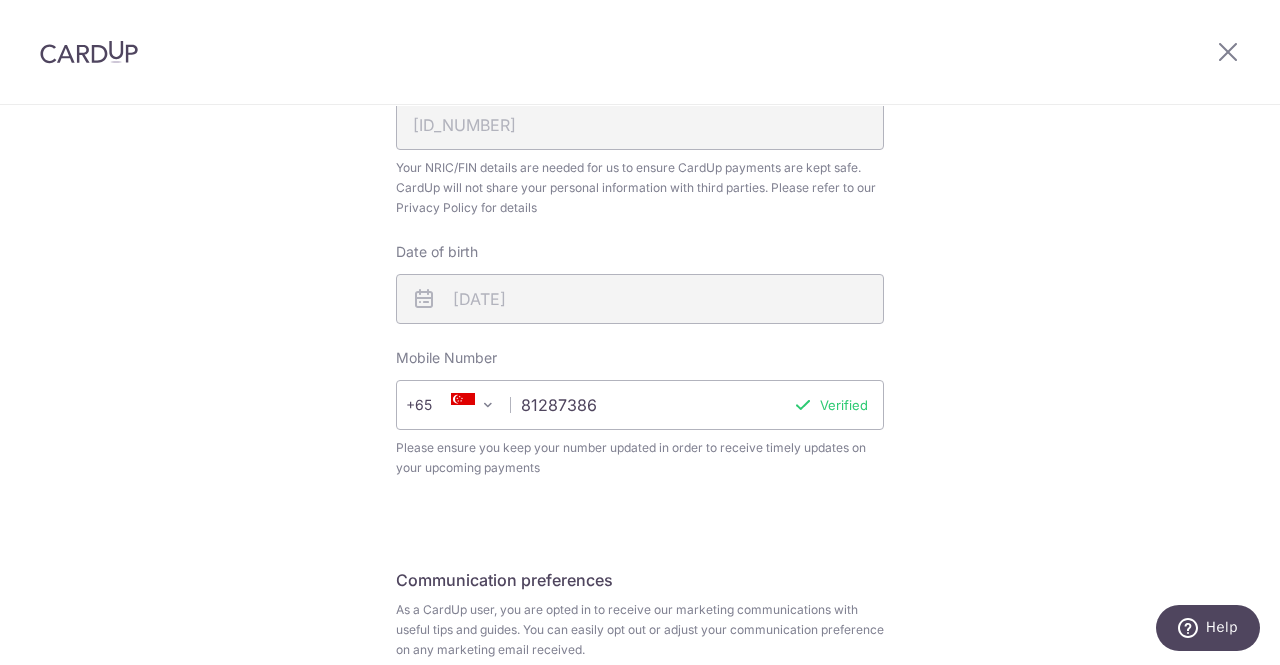 scroll, scrollTop: 709, scrollLeft: 0, axis: vertical 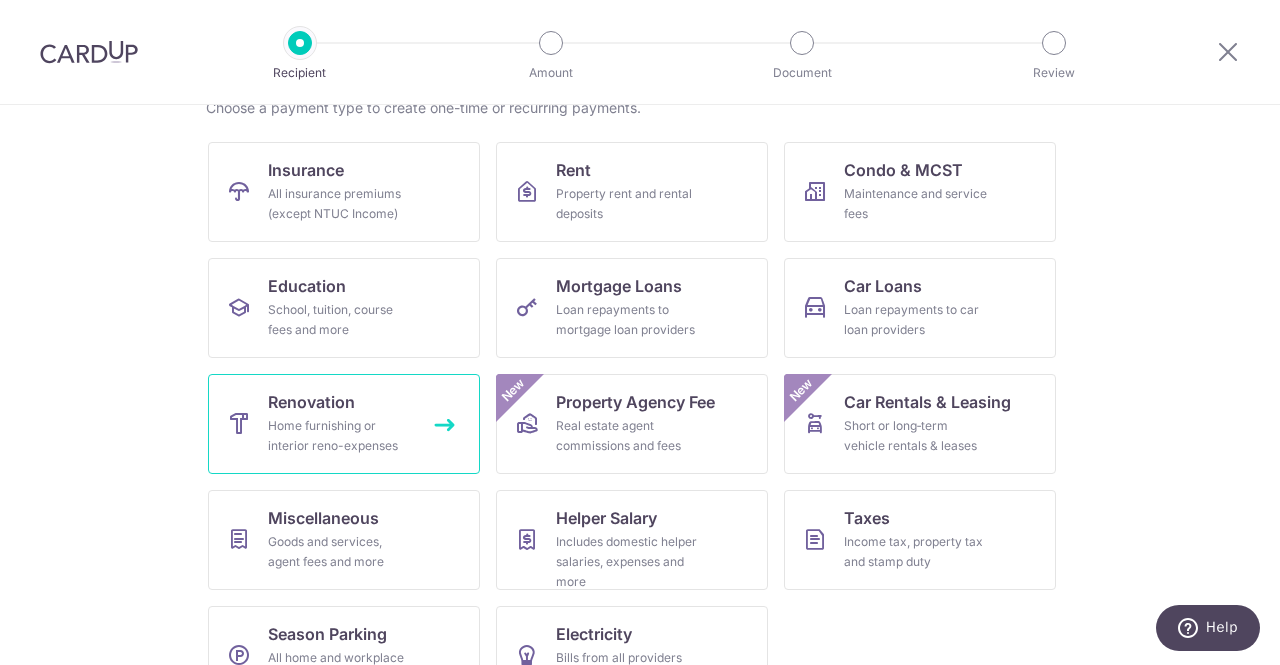 click on "Home furnishing or interior reno-expenses" at bounding box center (340, 436) 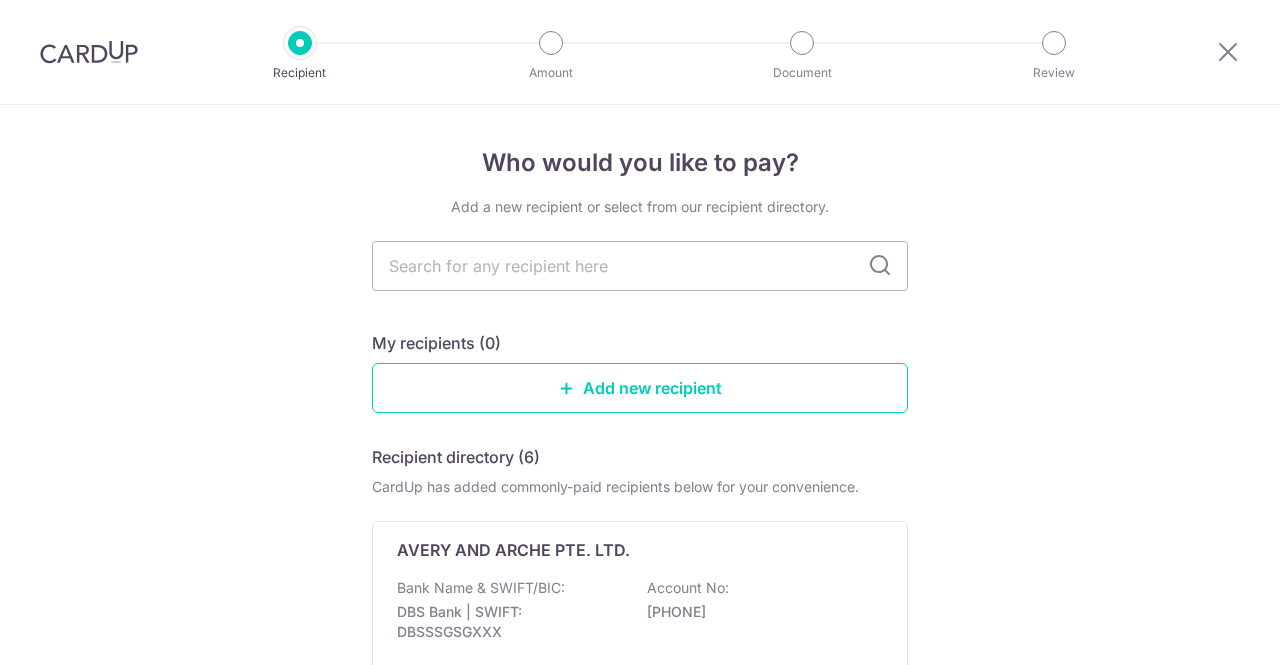 scroll, scrollTop: 0, scrollLeft: 0, axis: both 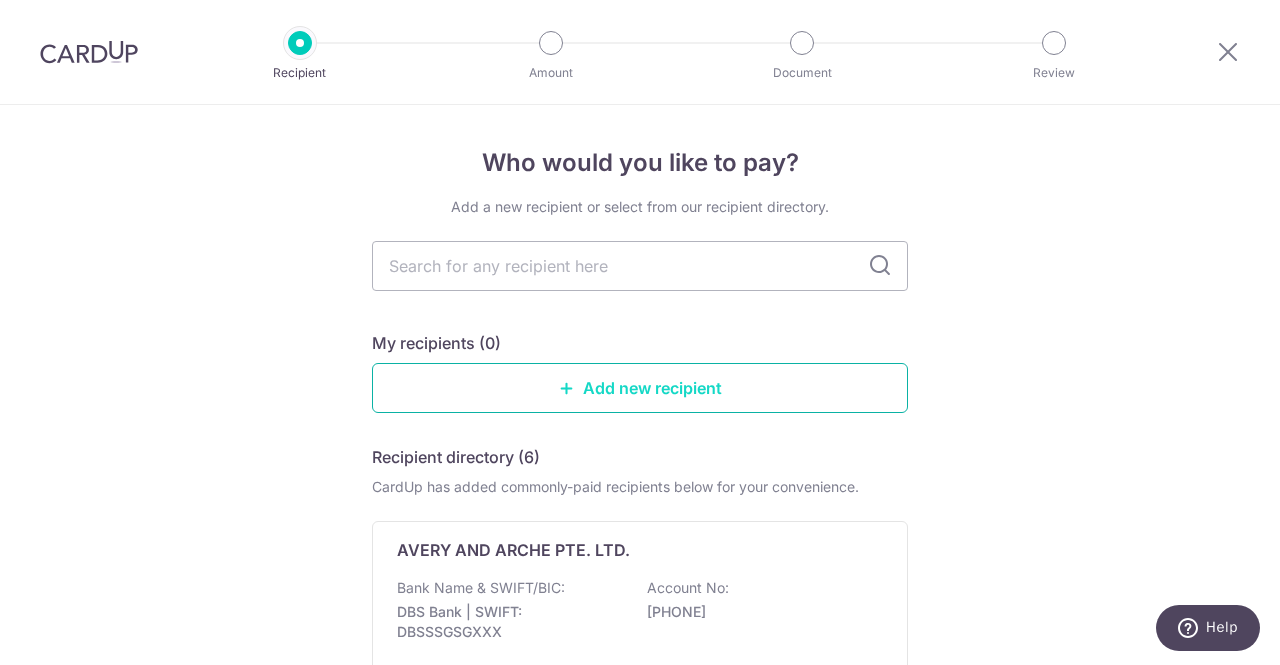click at bounding box center (567, 388) 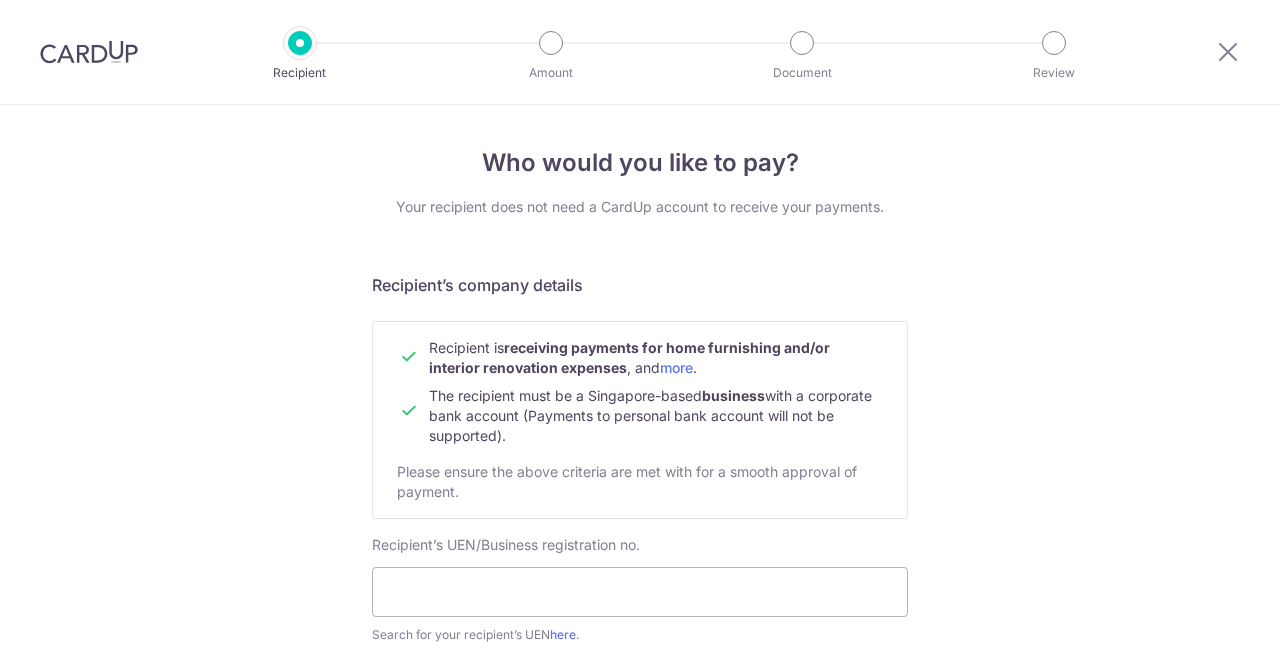 scroll, scrollTop: 0, scrollLeft: 0, axis: both 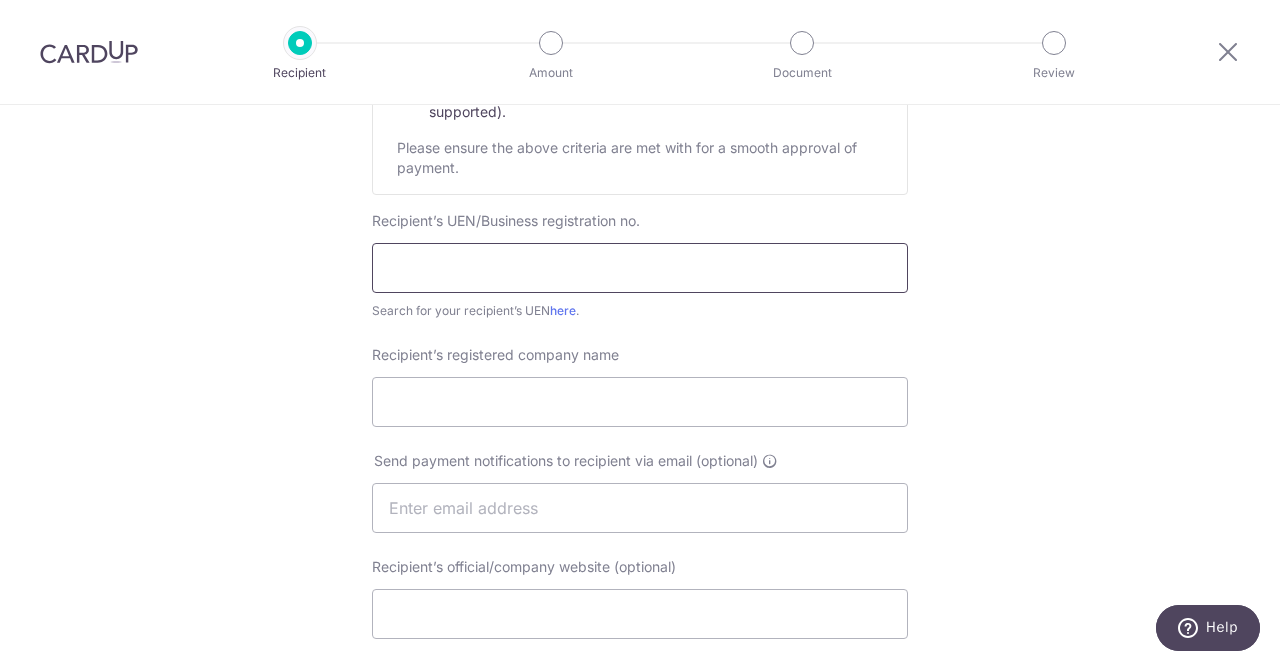 click at bounding box center (640, 268) 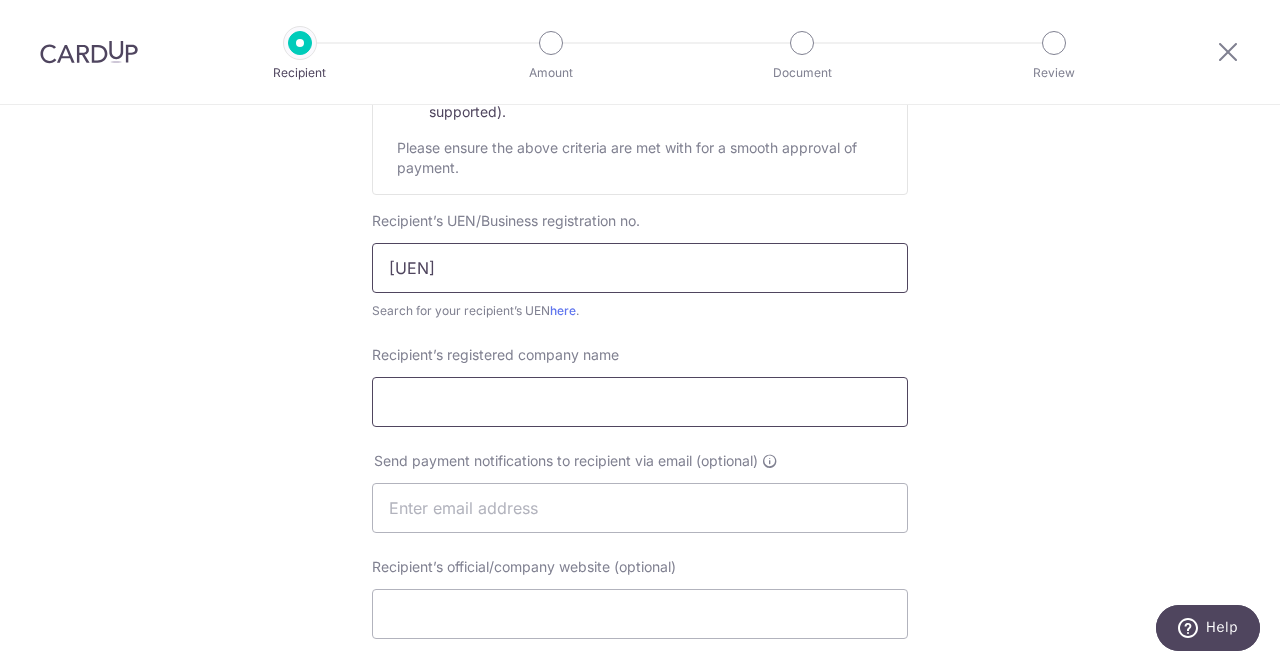 type on "[UEN]" 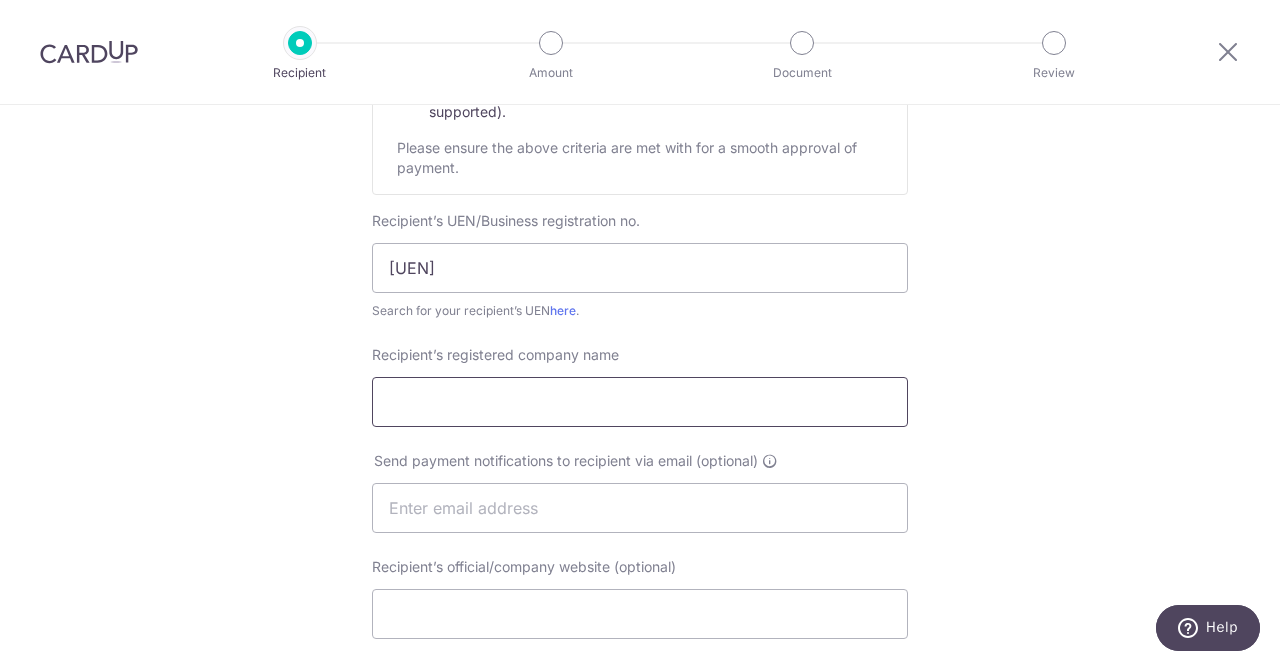 click on "Recipient’s registered company name" at bounding box center (640, 402) 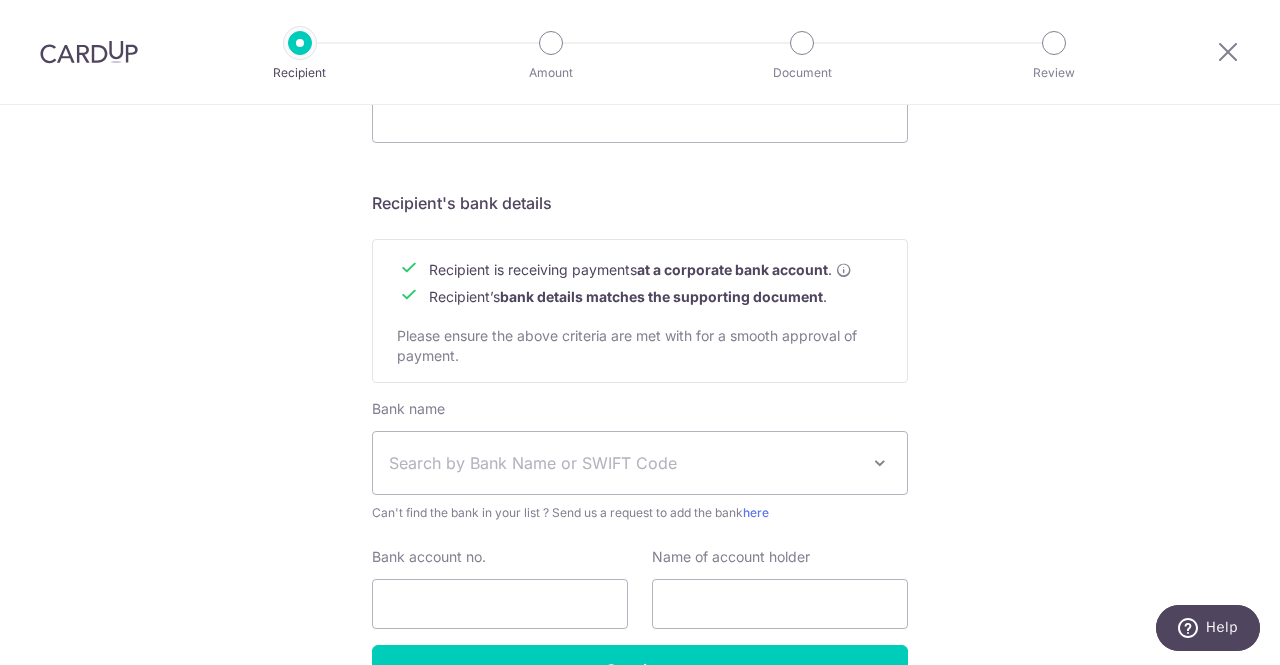 scroll, scrollTop: 802, scrollLeft: 0, axis: vertical 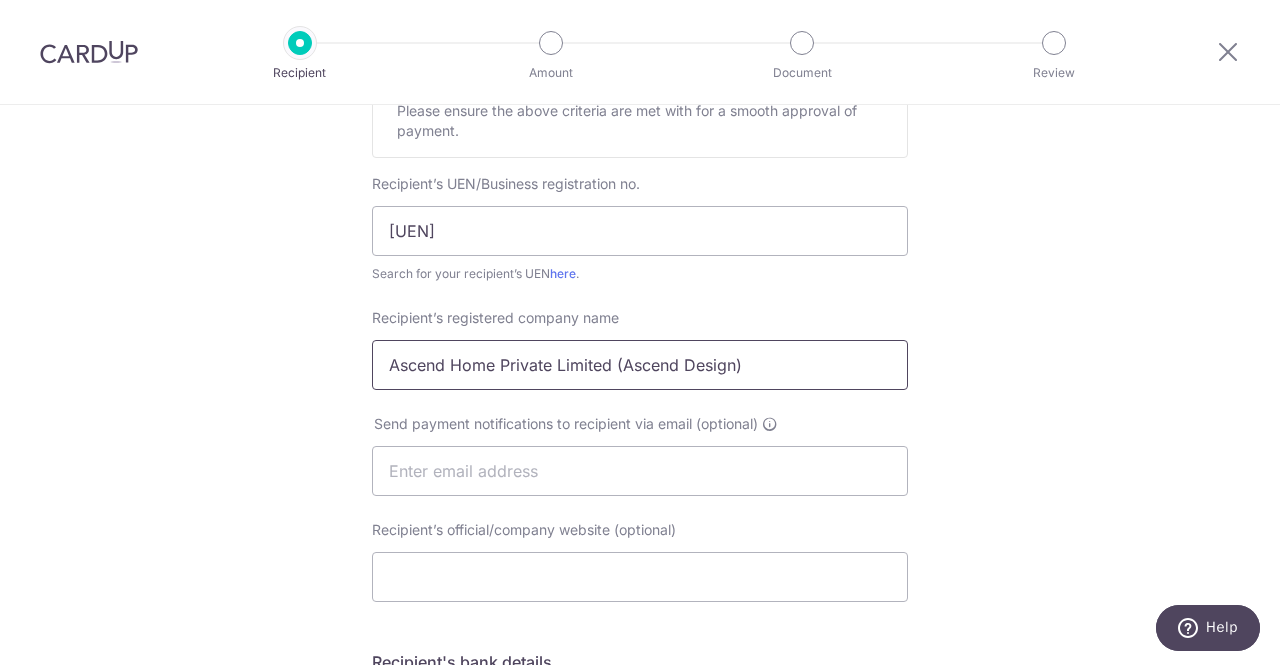 click on "Ascend Home Private Limited (Ascend Design)" at bounding box center [640, 365] 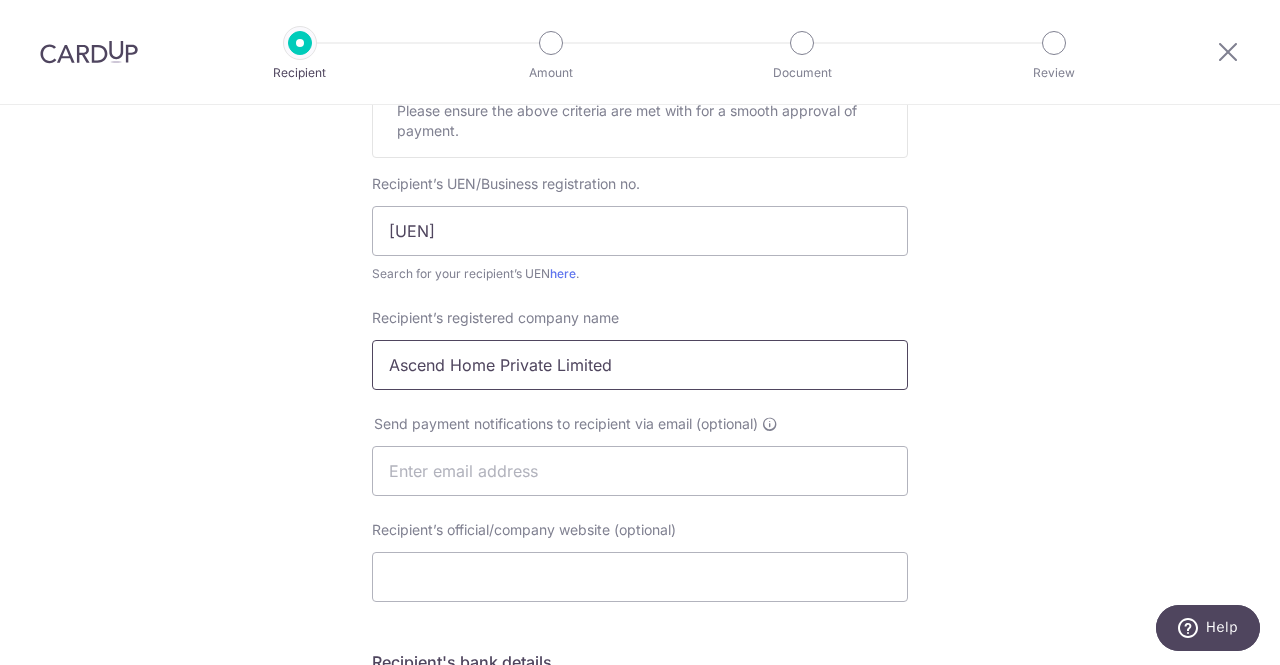 type on "Ascend Home Private Limited" 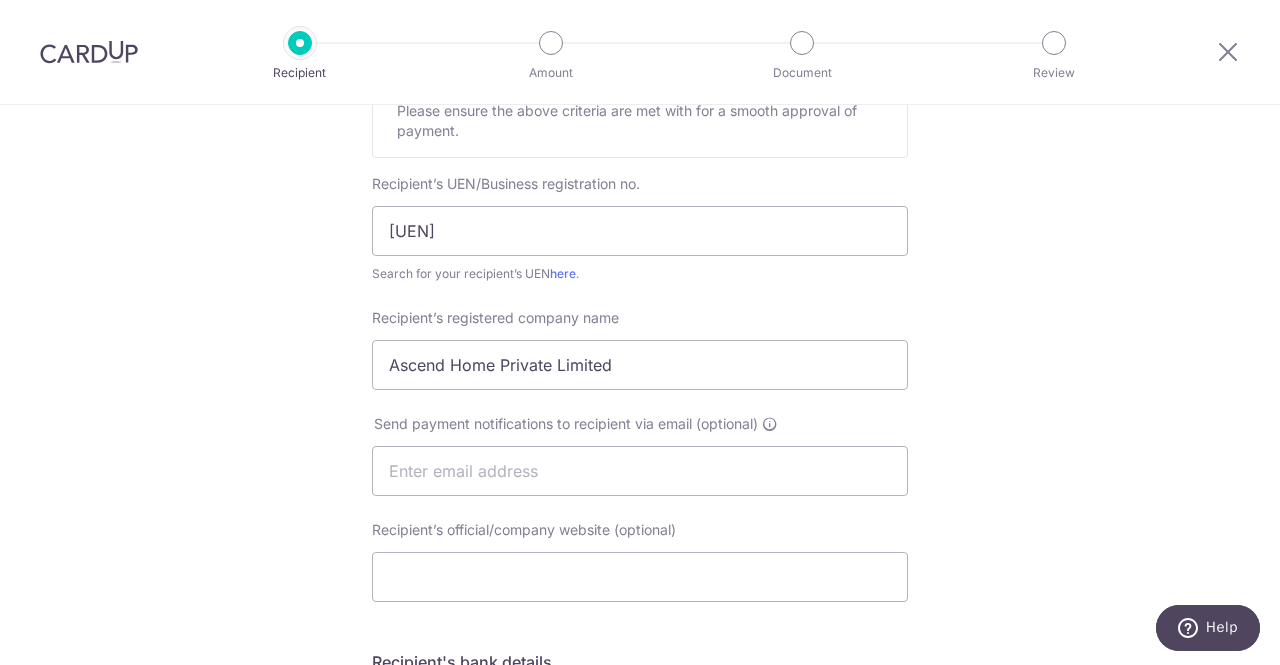 click on "Who would you like to pay?
Your recipient does not need a CardUp account to receive your payments.
Recipient’s company details
The recipient must be a Singapore-based  business  with a corporate bank account (Payments to personal bank account will not be supported).
Please ensure the above criteria are met with for a smooth approval of payment.
Recipient’s UEN/Business registration no.
[UEN]
Search for your recipient’s UEN  here .
." at bounding box center (640, 496) 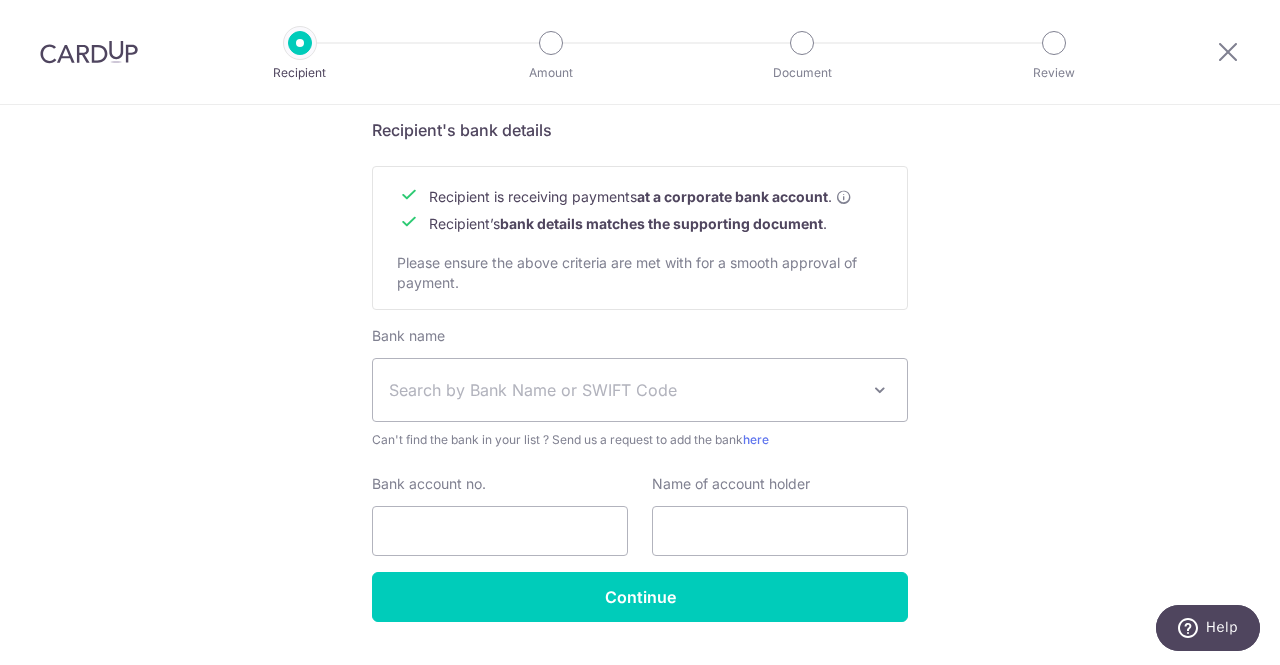 scroll, scrollTop: 895, scrollLeft: 0, axis: vertical 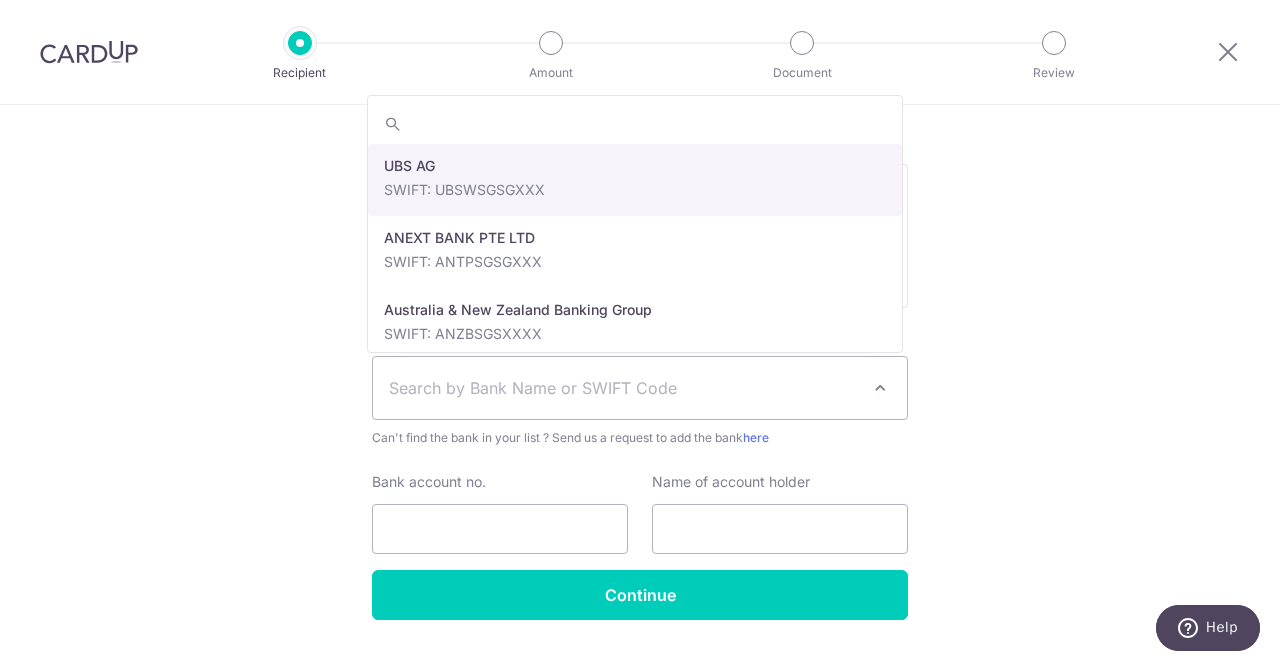 click on "Search by Bank Name or SWIFT Code" at bounding box center [624, 388] 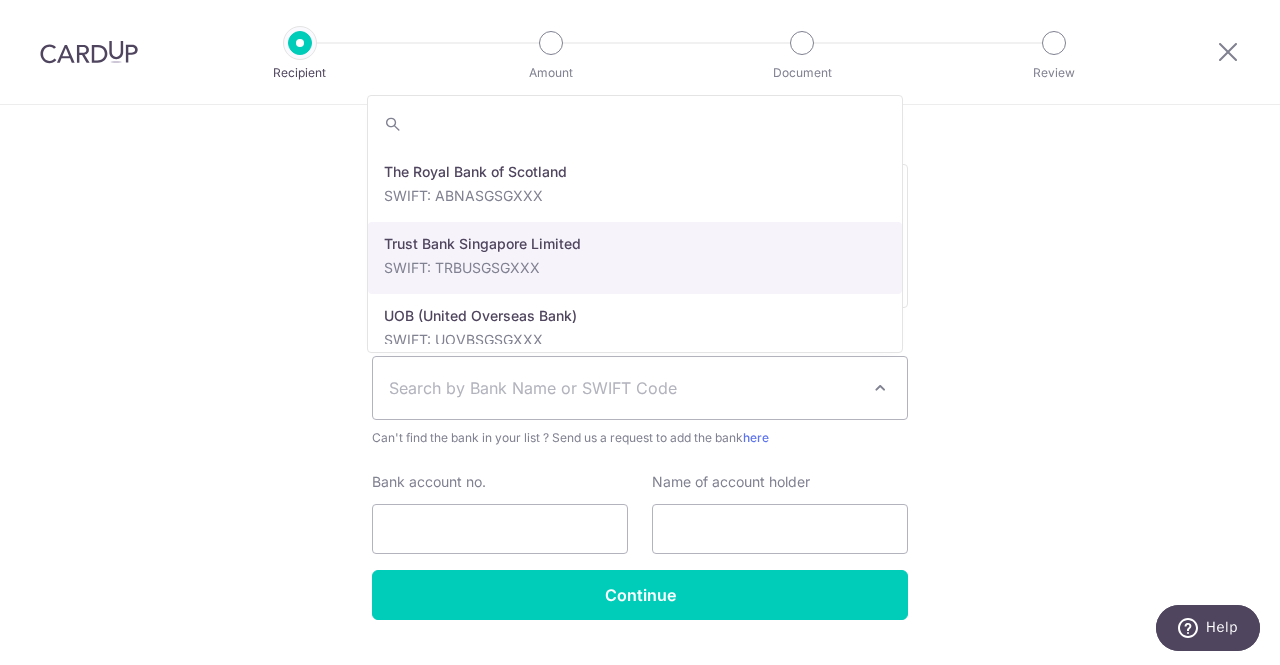 scroll, scrollTop: 3832, scrollLeft: 0, axis: vertical 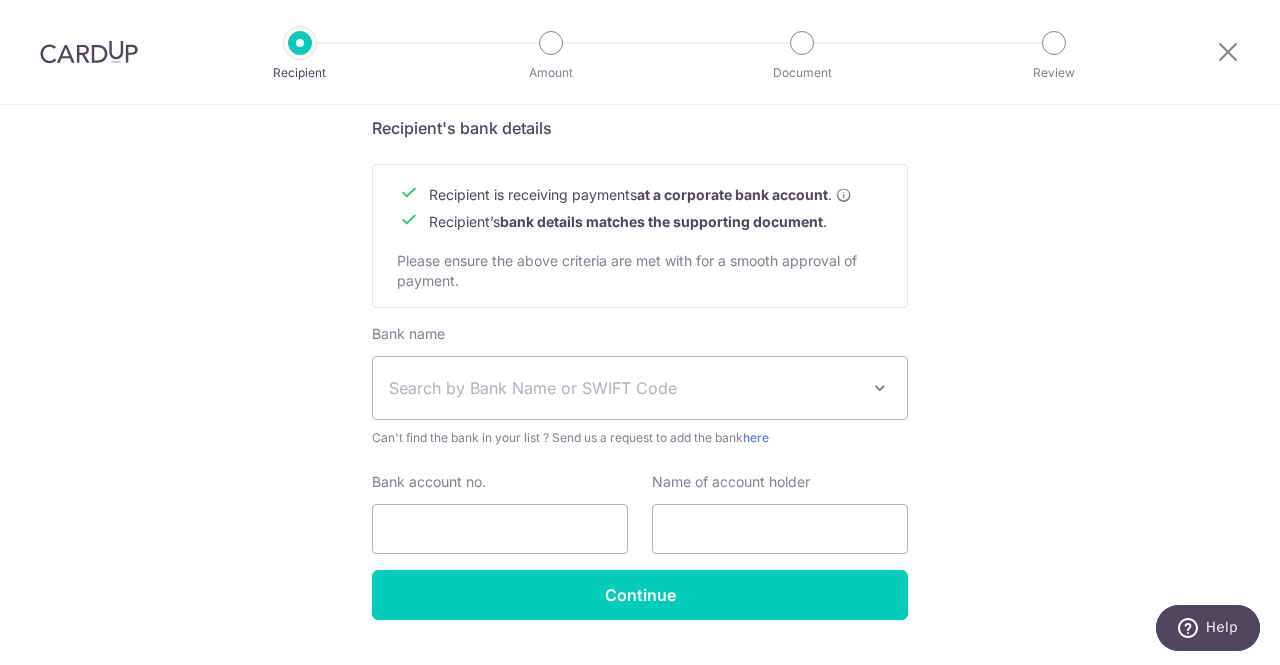 click on "Who would you like to pay?
Your recipient does not need a CardUp account to receive your payments.
Recipient’s company details
The recipient must be a Singapore-based  business  with a corporate bank account (Payments to personal bank account will not be supported).
Please ensure the above criteria are met with for a smooth approval of payment.
Recipient’s UEN/Business registration no.
[UEN]
Search for your recipient’s UEN  here .
." at bounding box center (640, -38) 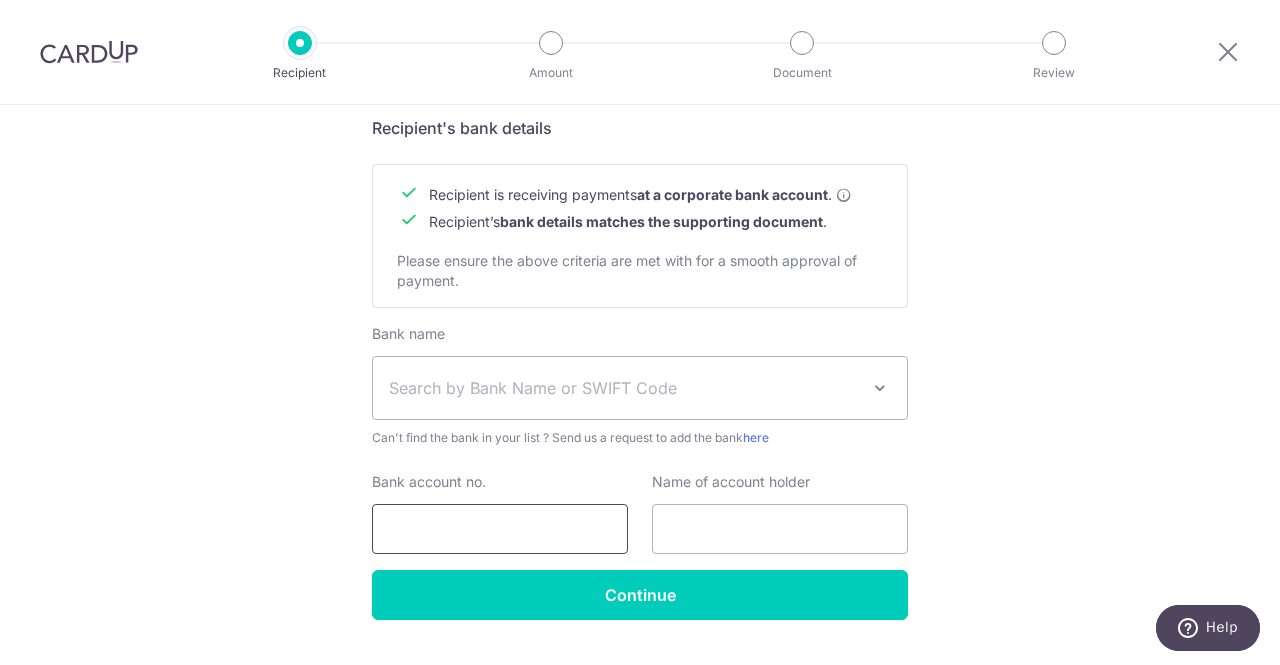 click on "Bank account no." at bounding box center [500, 529] 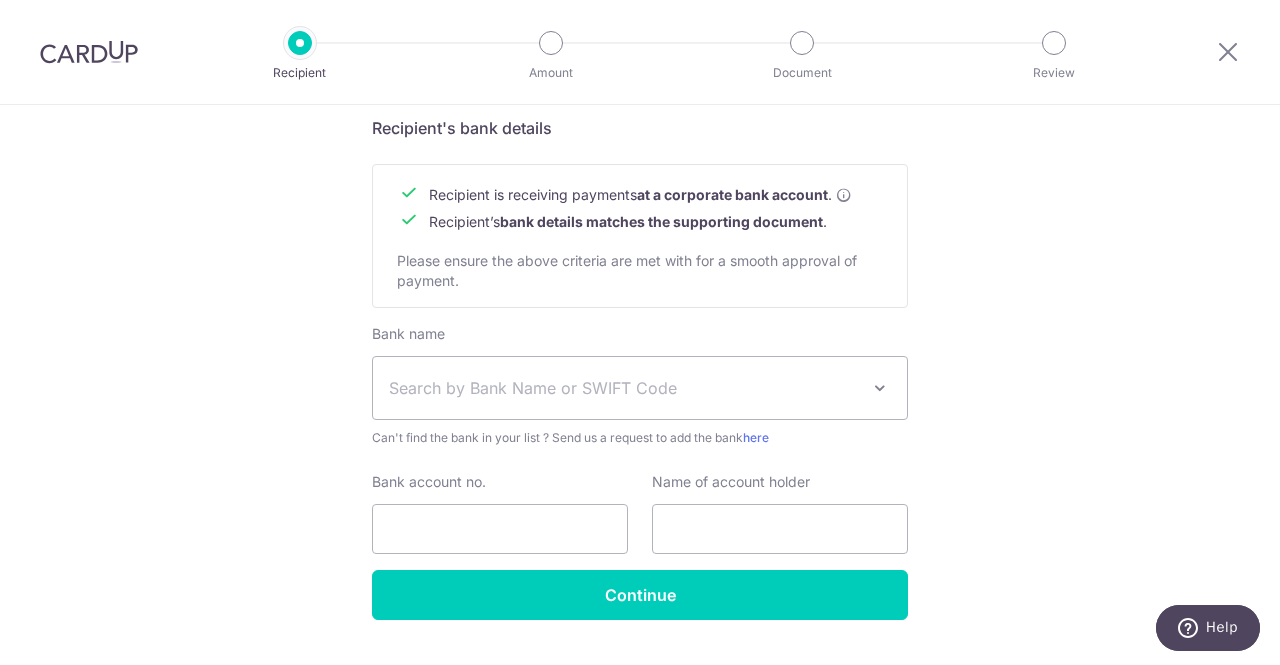 click on "Who would you like to pay?
Your recipient does not need a CardUp account to receive your payments.
Recipient’s company details
The recipient must be a Singapore-based  business  with a corporate bank account (Payments to personal bank account will not be supported).
Please ensure the above criteria are met with for a smooth approval of payment.
Recipient’s UEN/Business registration no.
[UEN]
Search for your recipient’s UEN  here .
." at bounding box center (640, -38) 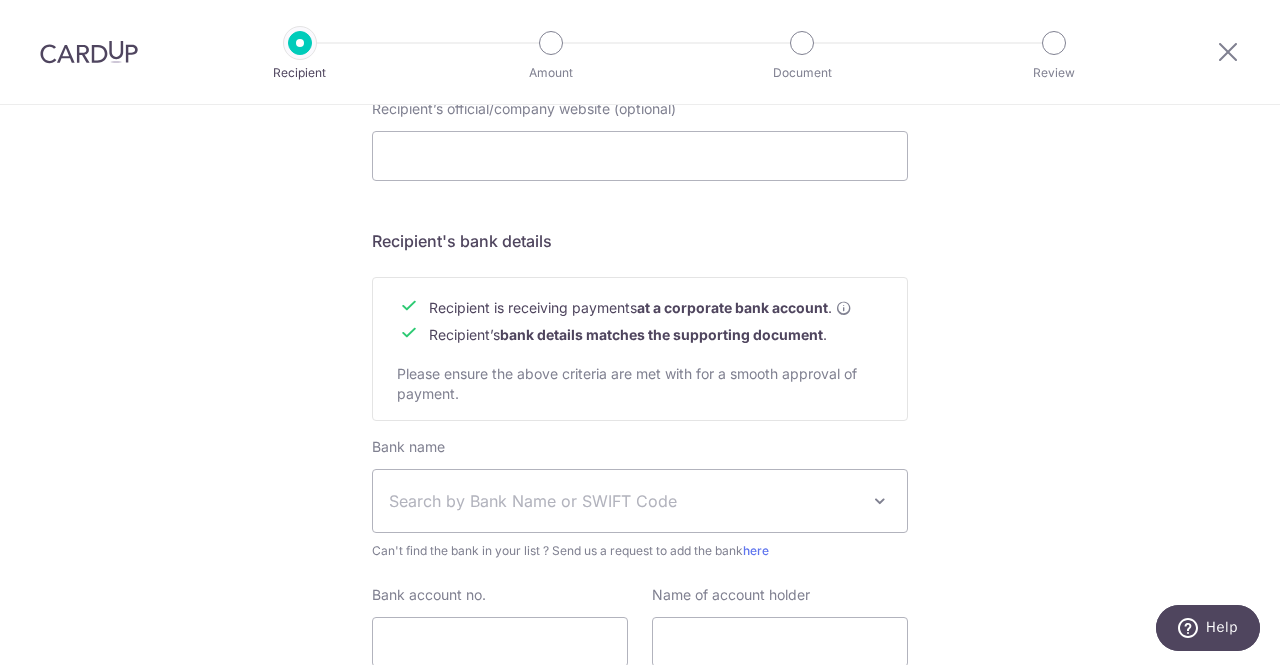 scroll, scrollTop: 783, scrollLeft: 0, axis: vertical 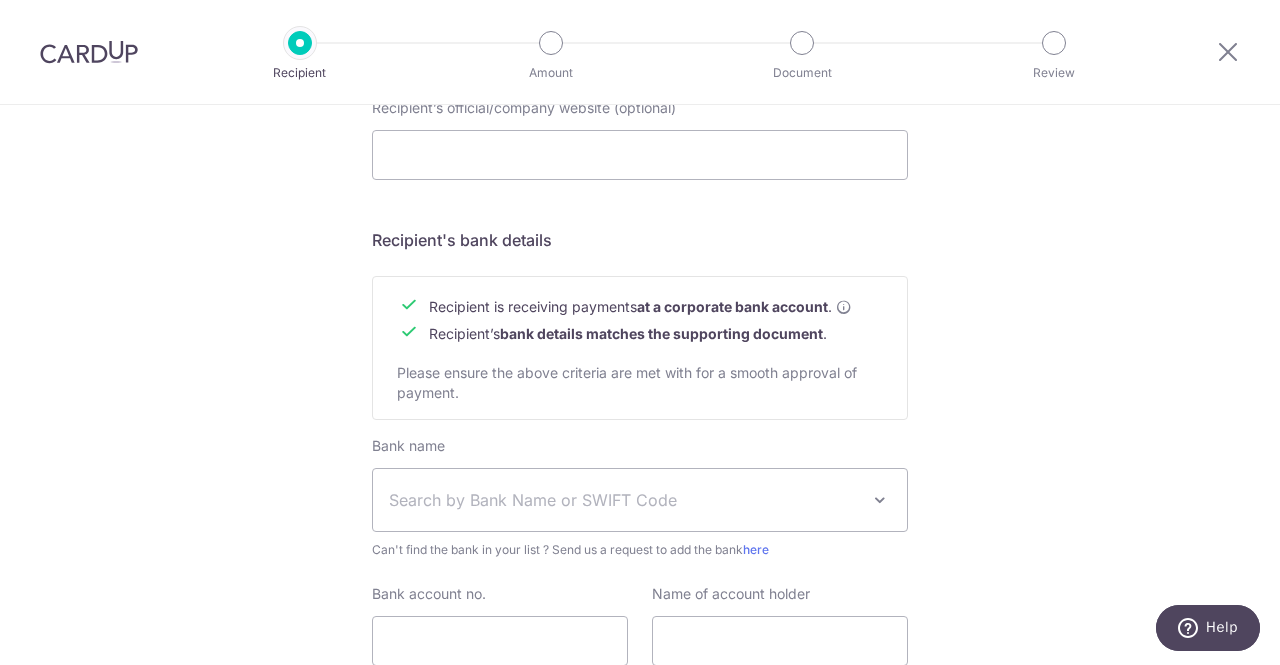 click on "Who would you like to pay?
Your recipient does not need a CardUp account to receive your payments.
Recipient’s company details
The recipient must be a Singapore-based  business  with a corporate bank account (Payments to personal bank account will not be supported).
Please ensure the above criteria are met with for a smooth approval of payment.
Recipient’s UEN/Business registration no.
[UEN]
Search for your recipient’s UEN  here .
." at bounding box center [640, 74] 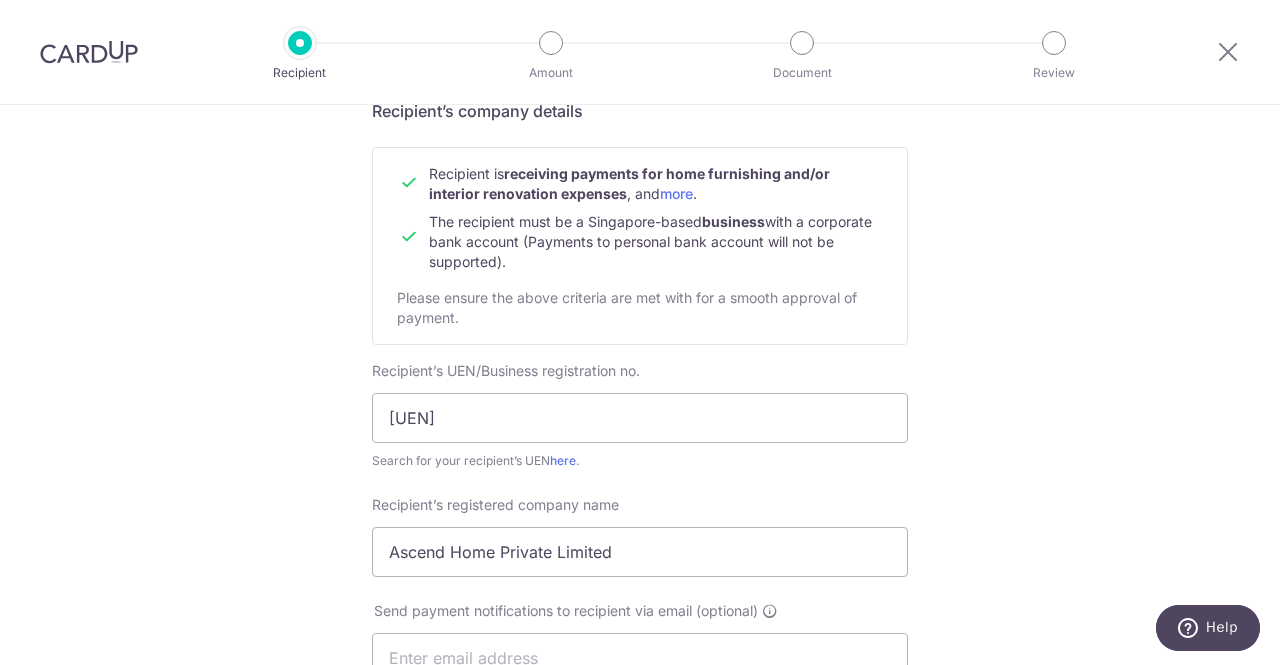 scroll, scrollTop: 0, scrollLeft: 0, axis: both 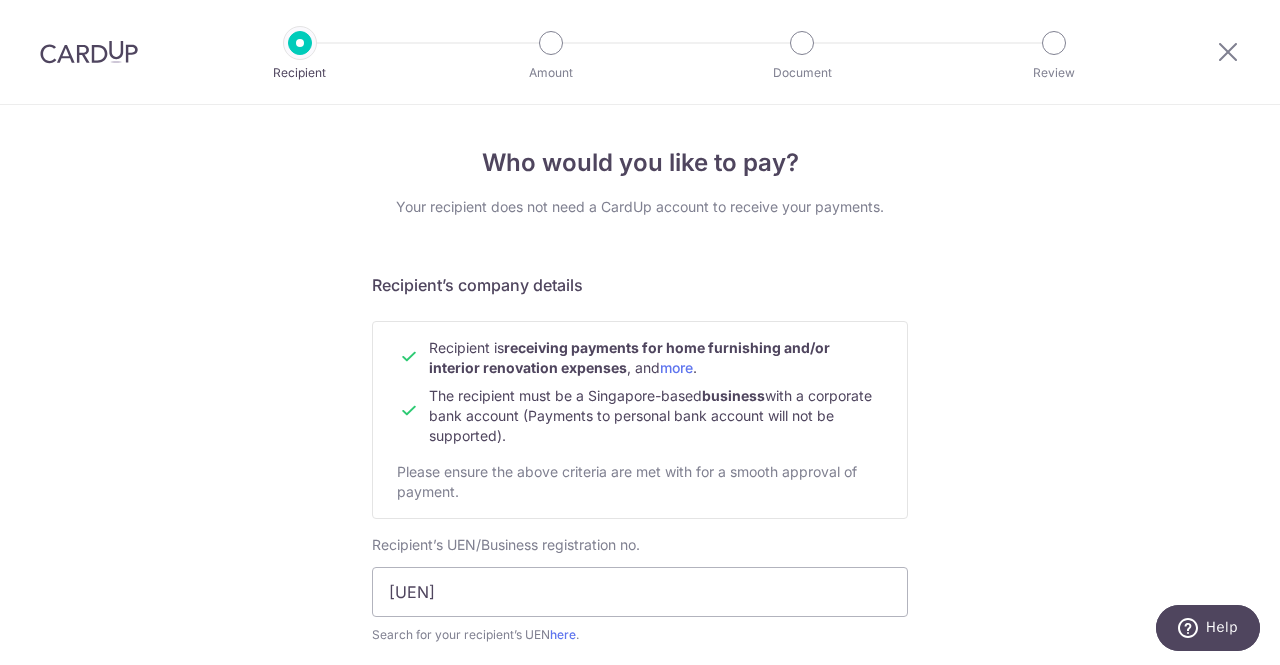 click on "Who would you like to pay?
Your recipient does not need a CardUp account to receive your payments.
Recipient’s company details
The recipient must be a Singapore-based  business  with a corporate bank account (Payments to personal bank account will not be supported).
Please ensure the above criteria are met with for a smooth approval of payment.
Recipient’s UEN/Business registration no.
[UEN]
Search for your recipient’s UEN  here .
." at bounding box center [640, 857] 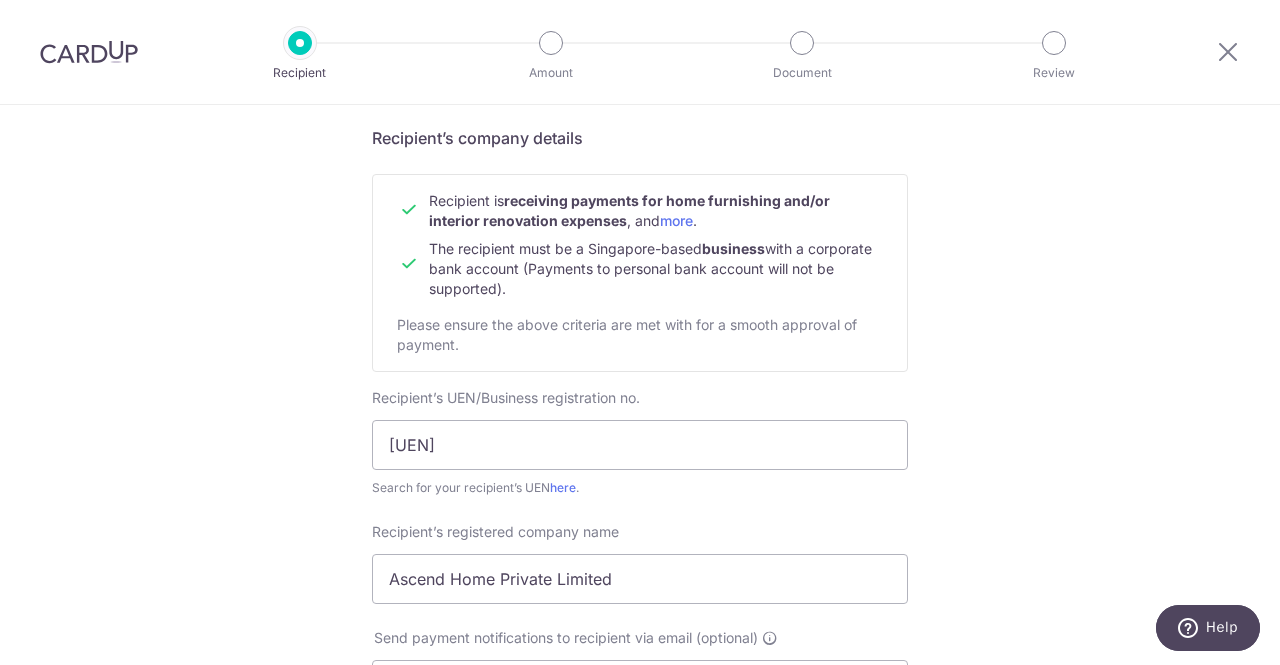 scroll, scrollTop: 148, scrollLeft: 0, axis: vertical 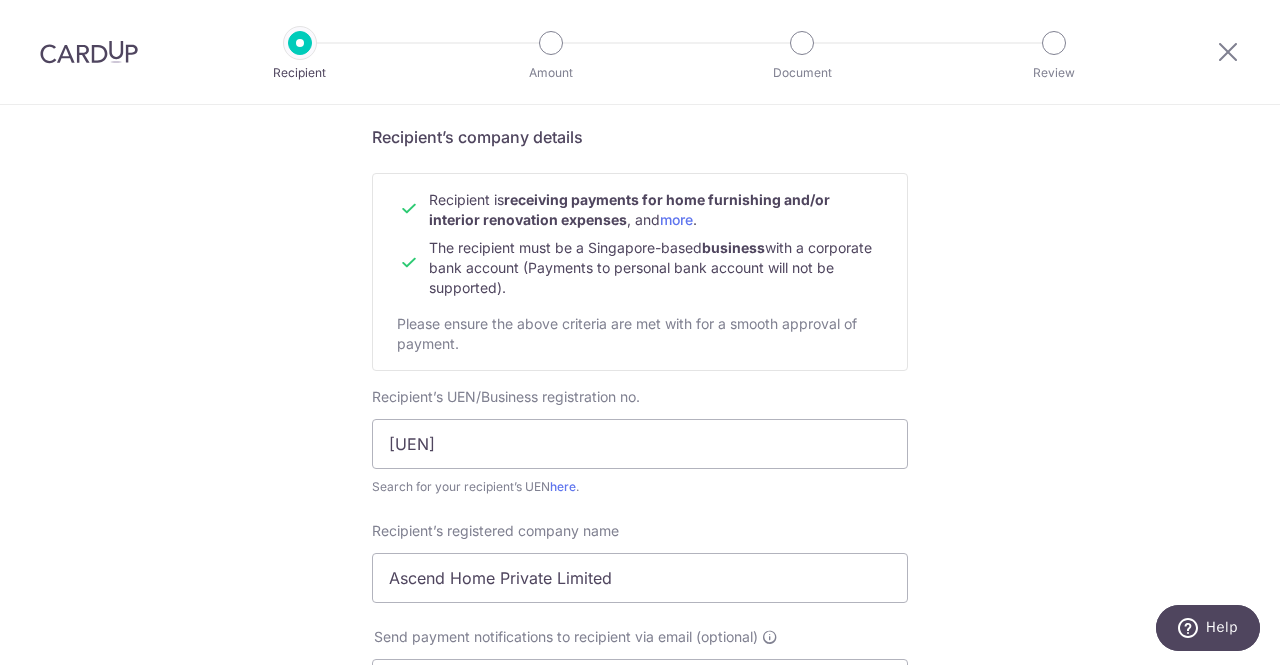 click on "Who would you like to pay?
Your recipient does not need a CardUp account to receive your payments.
Recipient’s company details
The recipient must be a Singapore-based  business  with a corporate bank account (Payments to personal bank account will not be supported).
Please ensure the above criteria are met with for a smooth approval of payment.
Recipient’s UEN/Business registration no.
[UEN]
Search for your recipient’s UEN  here .
." at bounding box center [640, 709] 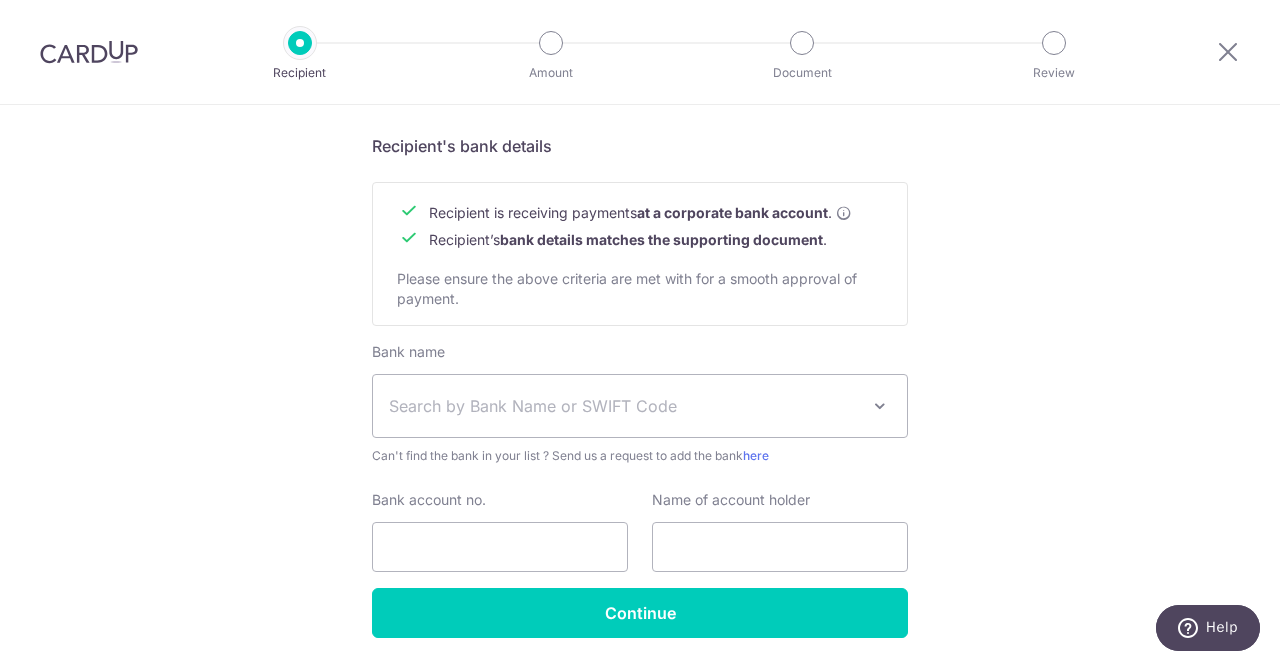 scroll, scrollTop: 878, scrollLeft: 0, axis: vertical 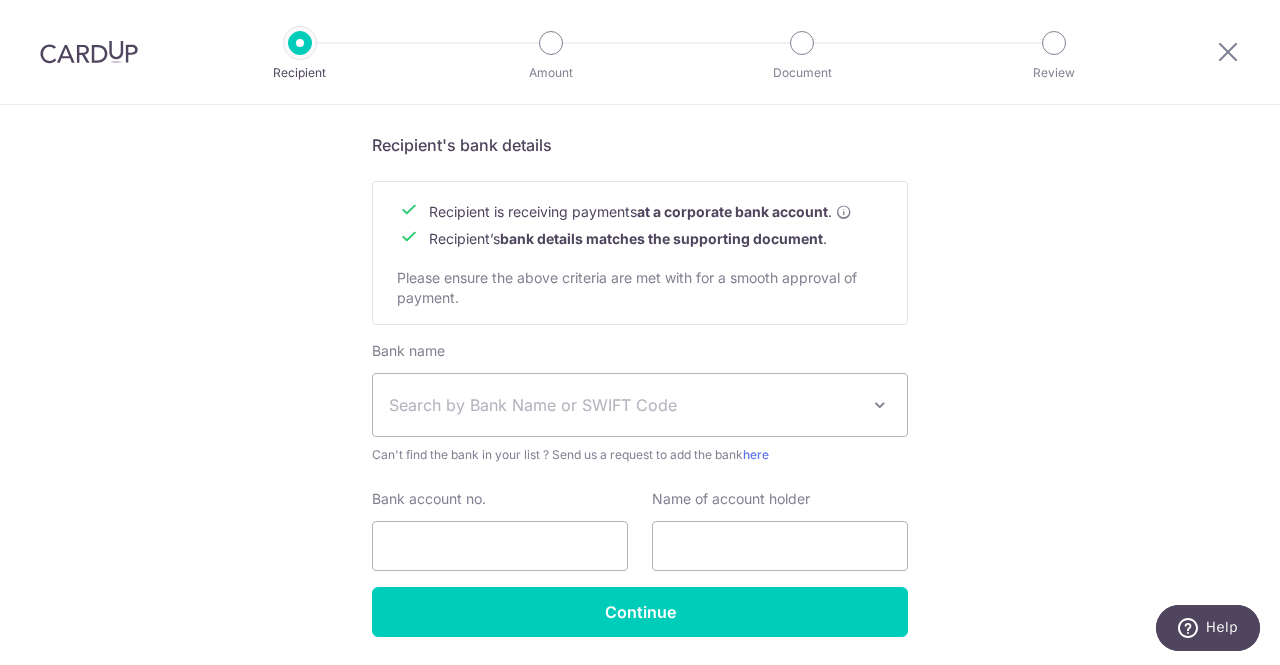 click on "Who would you like to pay?
Your recipient does not need a CardUp account to receive your payments.
Recipient’s company details
The recipient must be a Singapore-based  business  with a corporate bank account (Payments to personal bank account will not be supported).
Please ensure the above criteria are met with for a smooth approval of payment.
Recipient’s UEN/Business registration no.
[UEN]
Search for your recipient’s UEN  here .
." at bounding box center (640, -21) 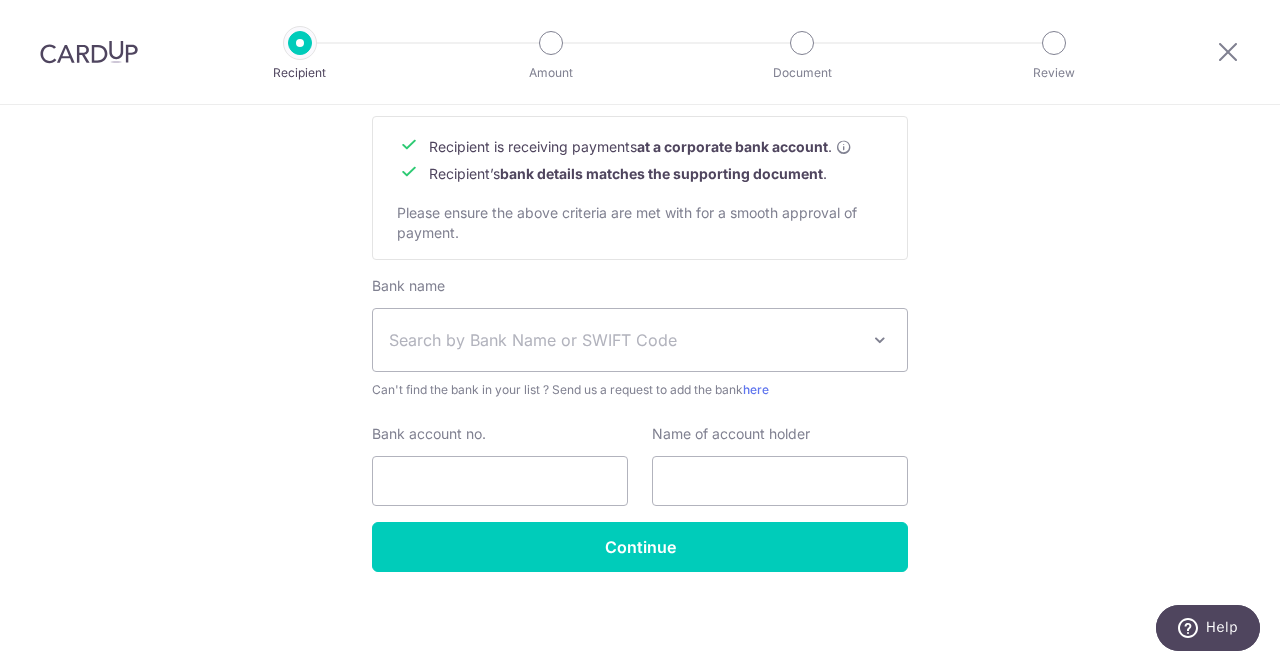 scroll, scrollTop: 926, scrollLeft: 0, axis: vertical 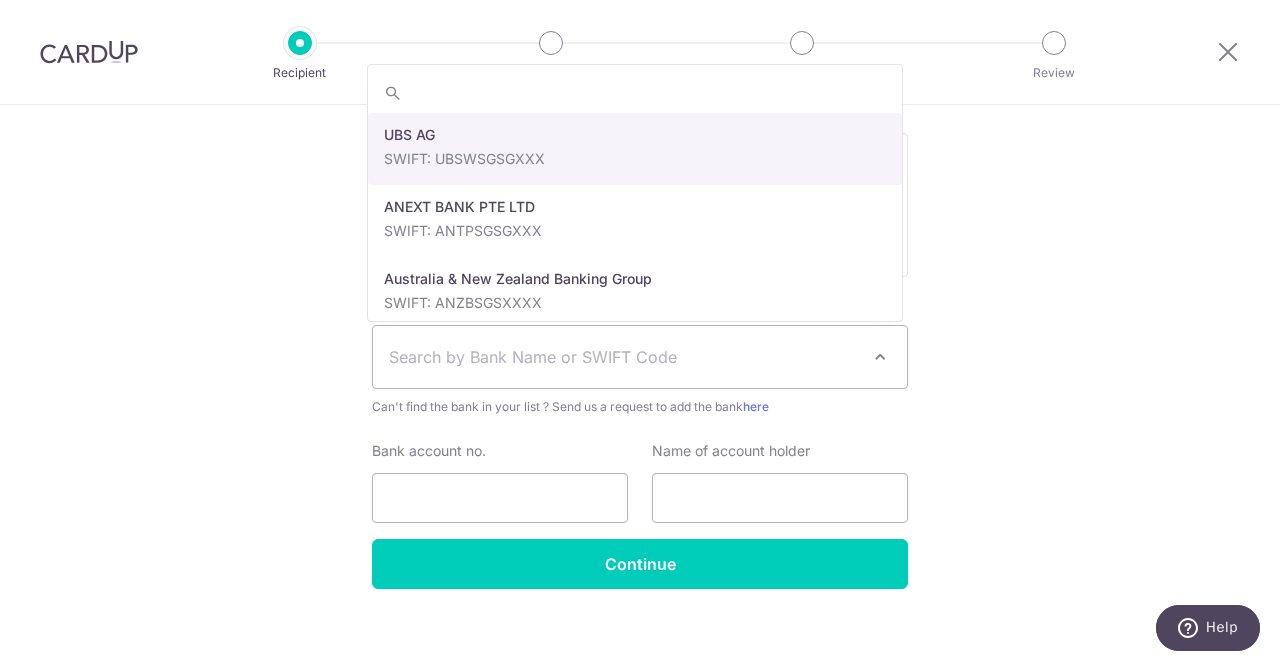 click at bounding box center [880, 357] 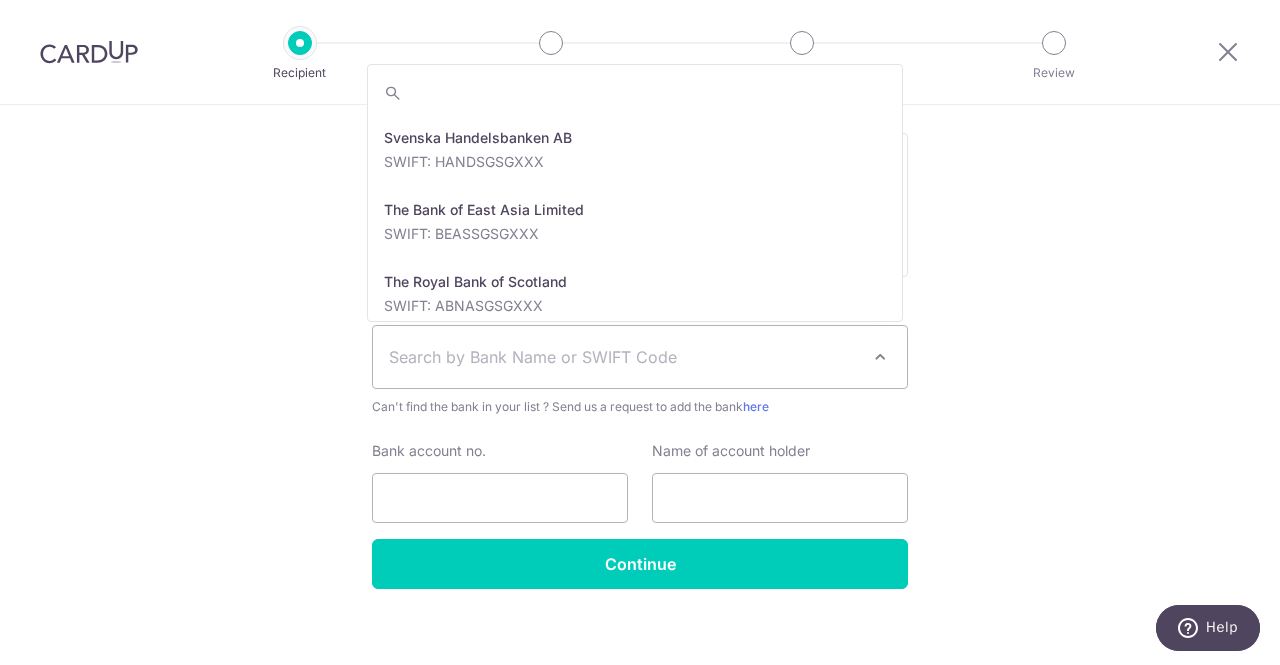 scroll, scrollTop: 3832, scrollLeft: 0, axis: vertical 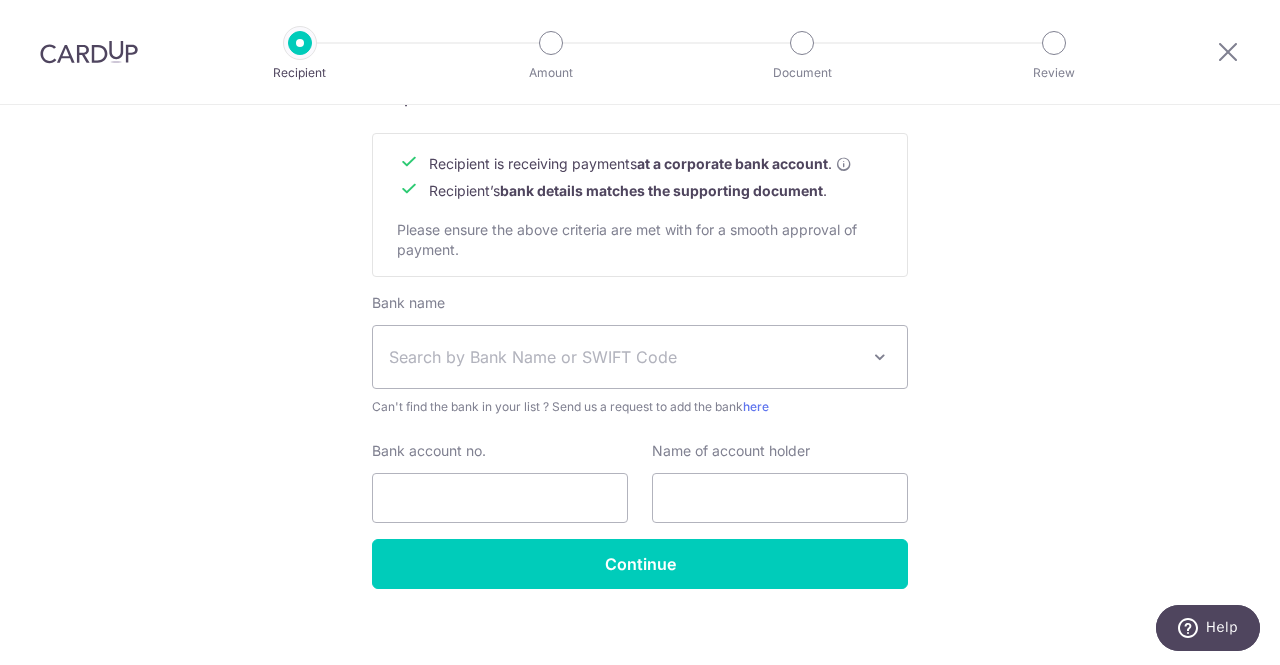 click on "Who would you like to pay?
Your recipient does not need a CardUp account to receive your payments.
Recipient’s company details
The recipient must be a Singapore-based  business  with a corporate bank account (Payments to personal bank account will not be supported).
Please ensure the above criteria are met with for a smooth approval of payment.
Recipient’s UEN/Business registration no.
[UEN]
Search for your recipient’s UEN  here .
." at bounding box center (640, -69) 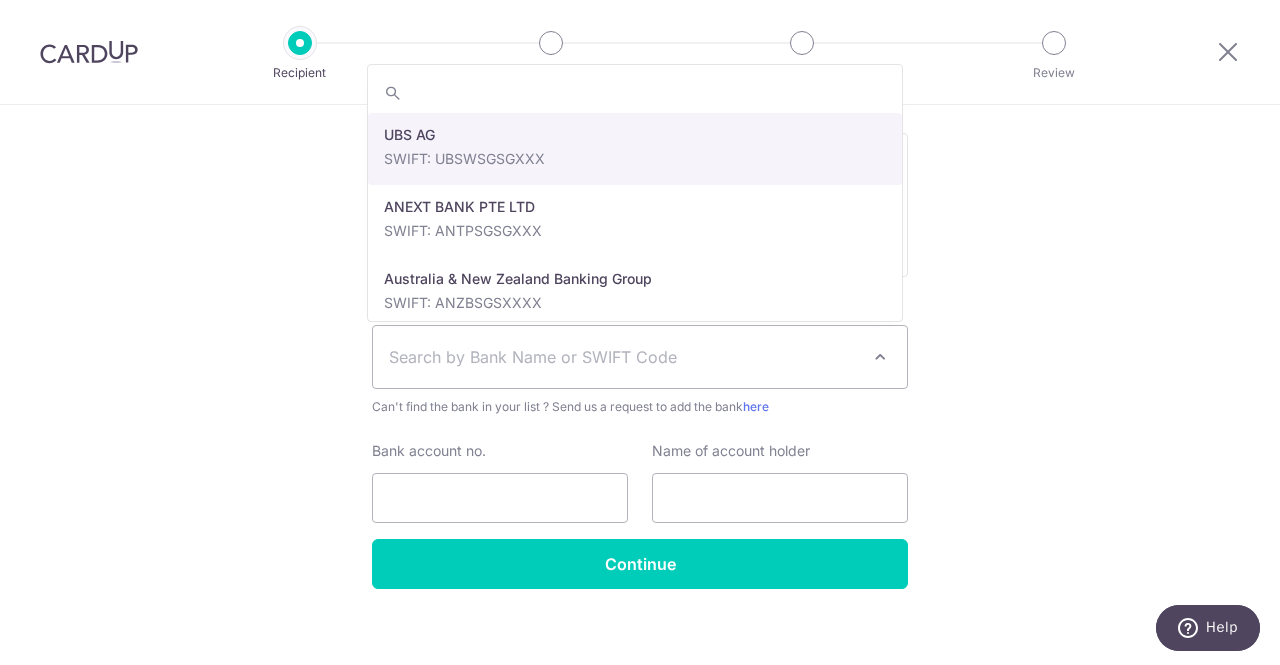 click on "Search by Bank Name or SWIFT Code" at bounding box center [640, 357] 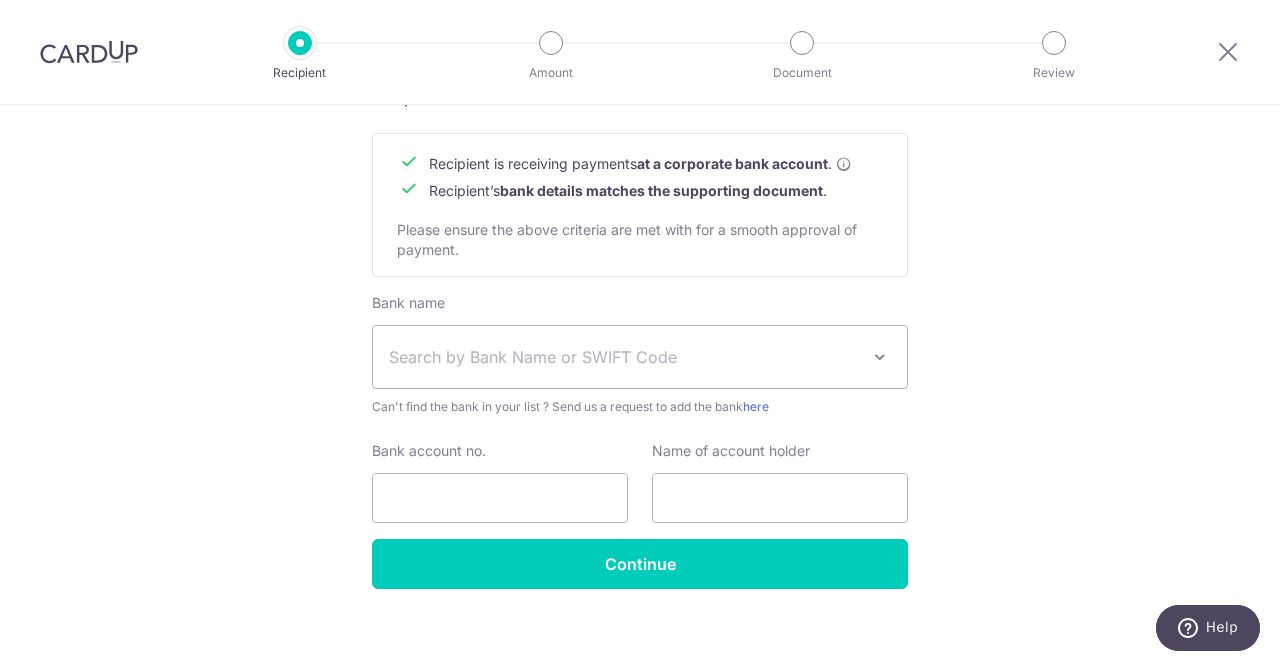 click on "Who would you like to pay?
Your recipient does not need a CardUp account to receive your payments.
Recipient’s company details
The recipient must be a Singapore-based  business  with a corporate bank account (Payments to personal bank account will not be supported).
Please ensure the above criteria are met with for a smooth approval of payment.
Recipient’s UEN/Business registration no.
[UEN]
Search for your recipient’s UEN  here .
." at bounding box center [640, -69] 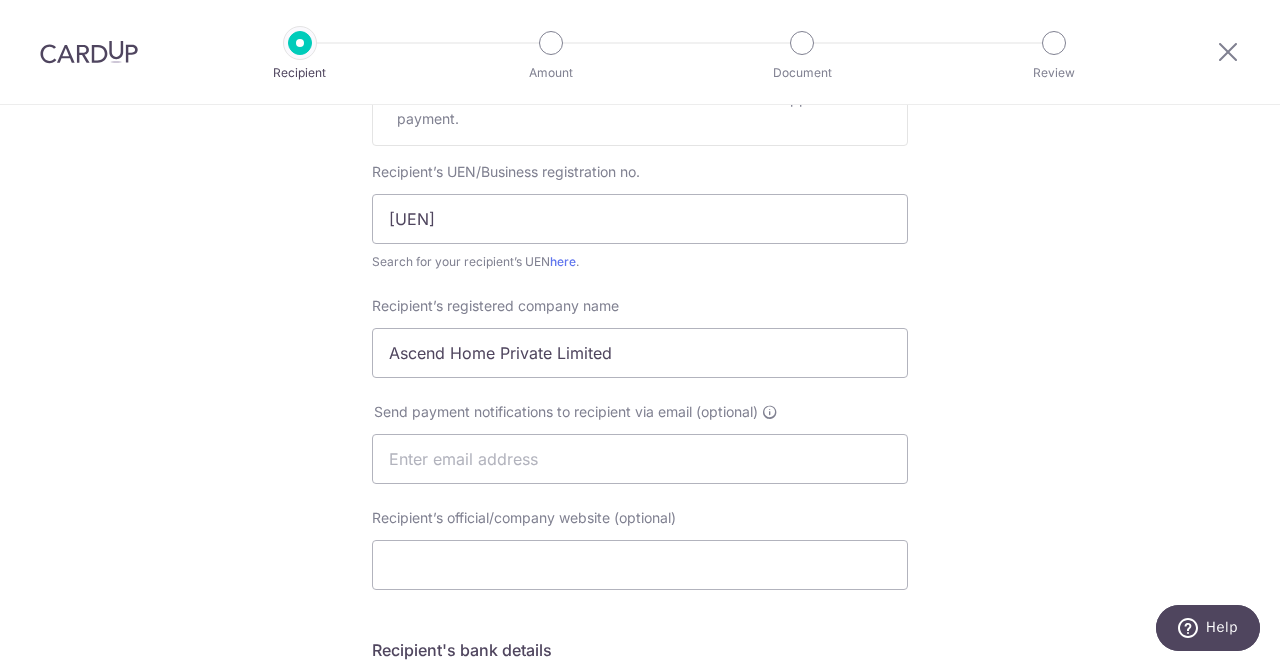 scroll, scrollTop: 0, scrollLeft: 0, axis: both 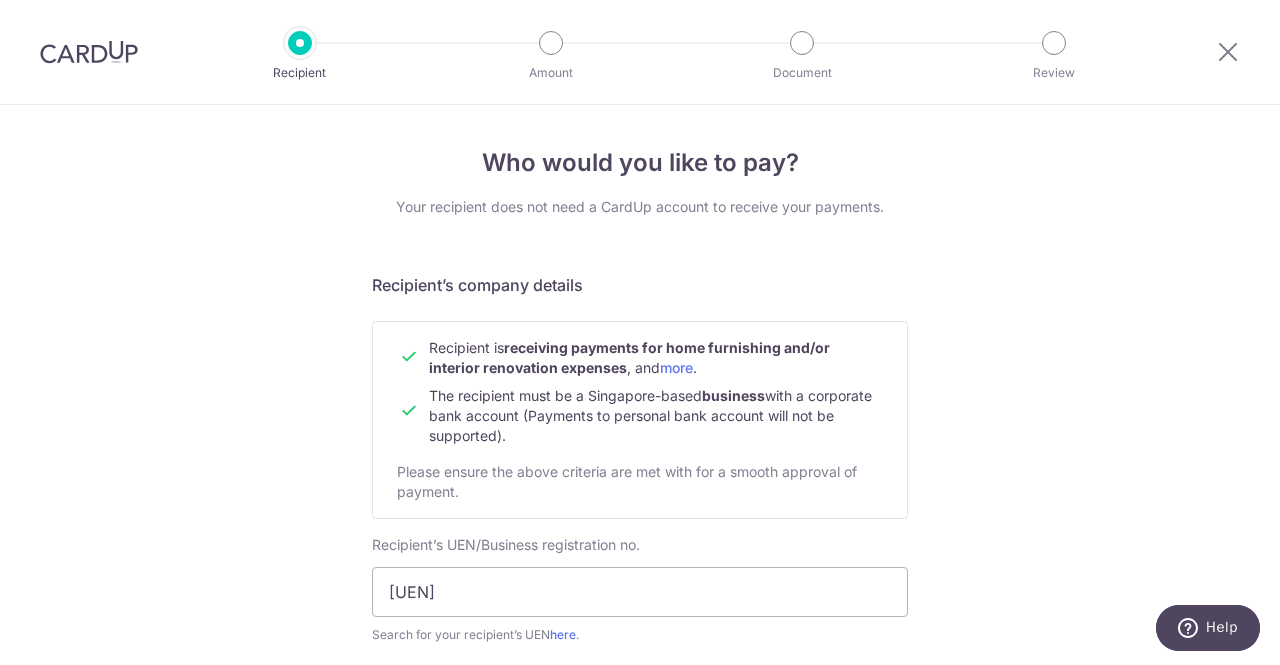 click at bounding box center (89, 52) 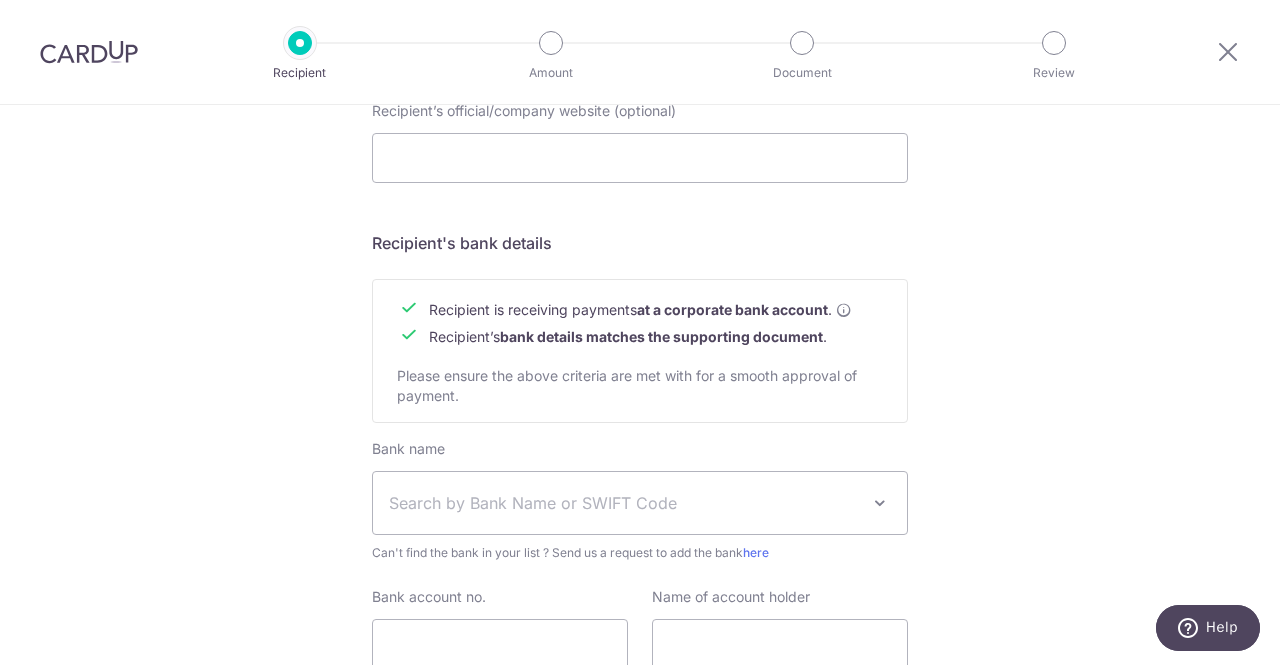 scroll, scrollTop: 945, scrollLeft: 0, axis: vertical 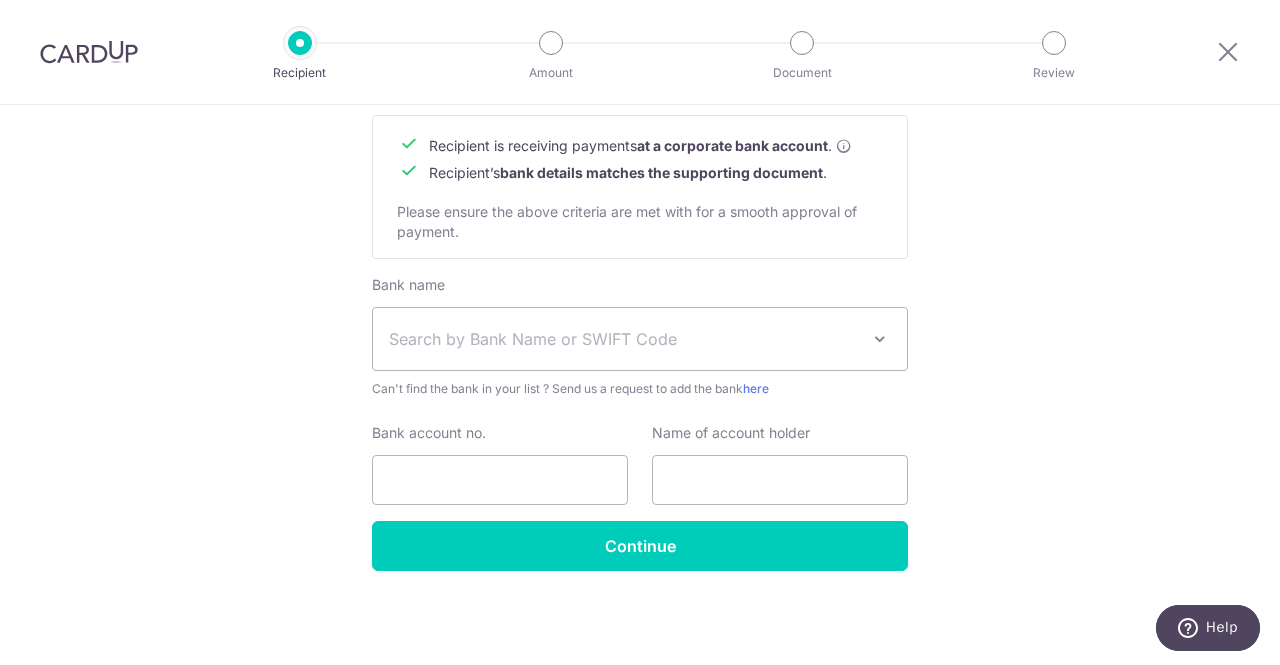 click on "Who would you like to pay?
Your recipient does not need a CardUp account to receive your payments.
Recipient’s company details
The recipient must be a Singapore-based  business  with a corporate bank account (Payments to personal bank account will not be supported).
Please ensure the above criteria are met with for a smooth approval of payment.
Recipient’s UEN/Business registration no.
[UEN]
Search for your recipient’s UEN  here .
." at bounding box center (640, -87) 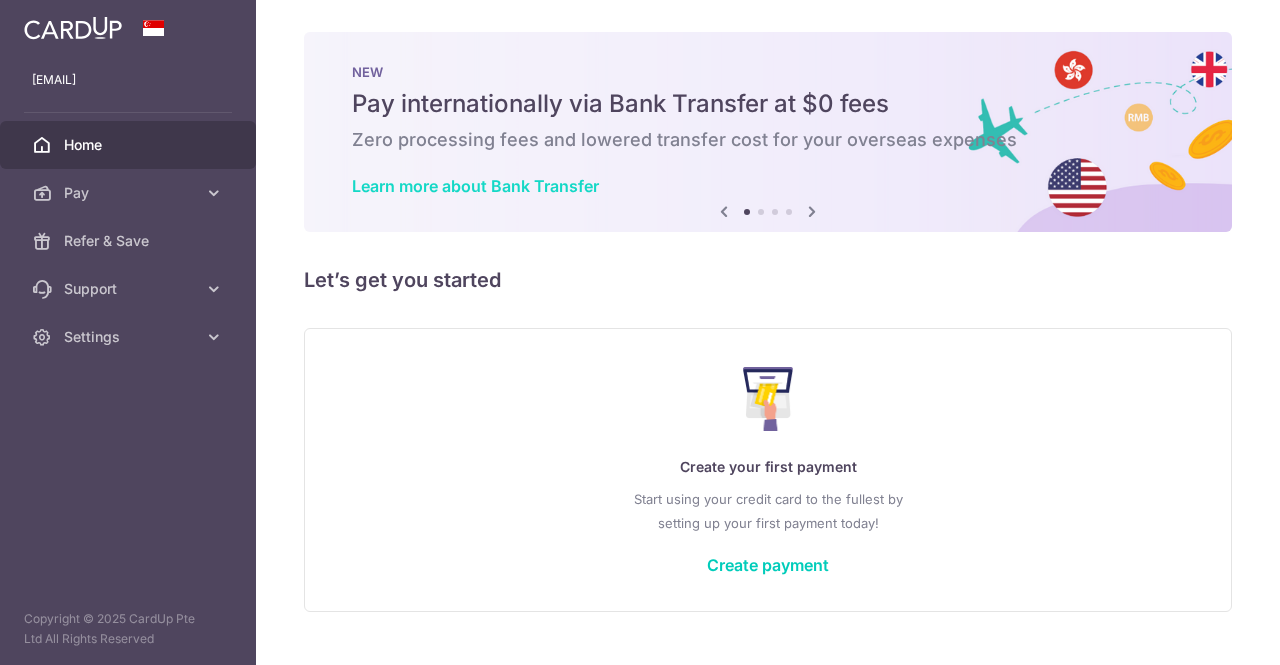 scroll, scrollTop: 0, scrollLeft: 0, axis: both 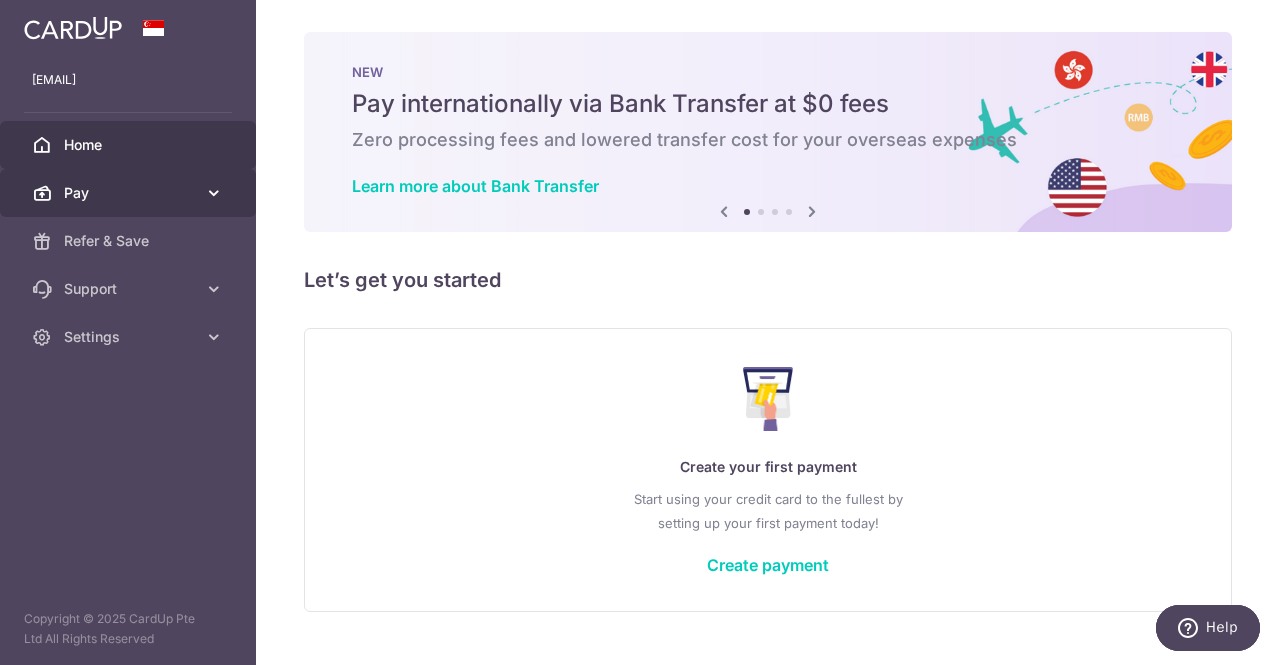 click on "Pay" at bounding box center (130, 193) 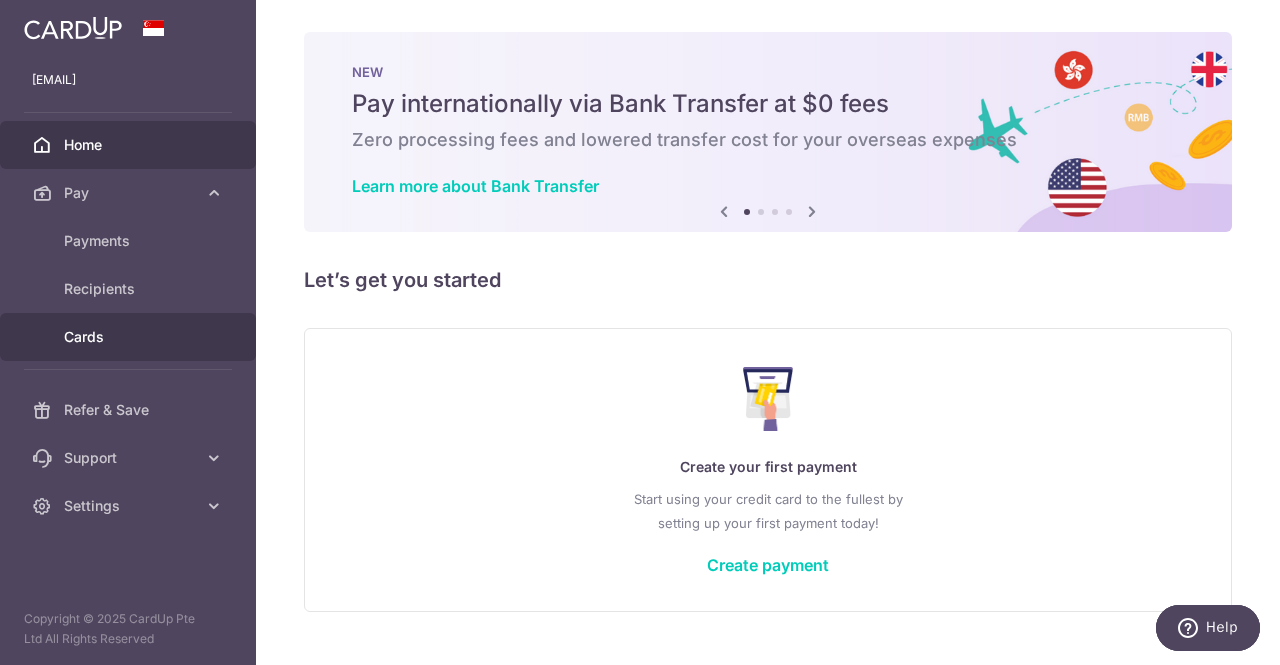 click on "Cards" at bounding box center [130, 337] 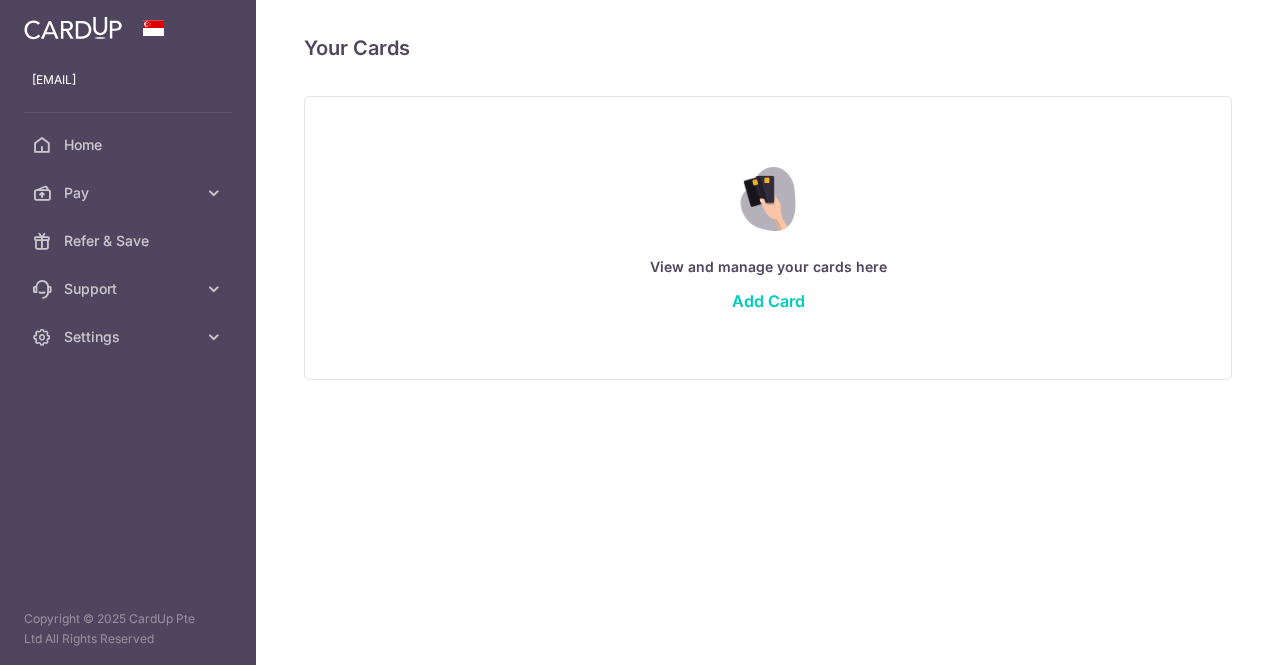 scroll, scrollTop: 0, scrollLeft: 0, axis: both 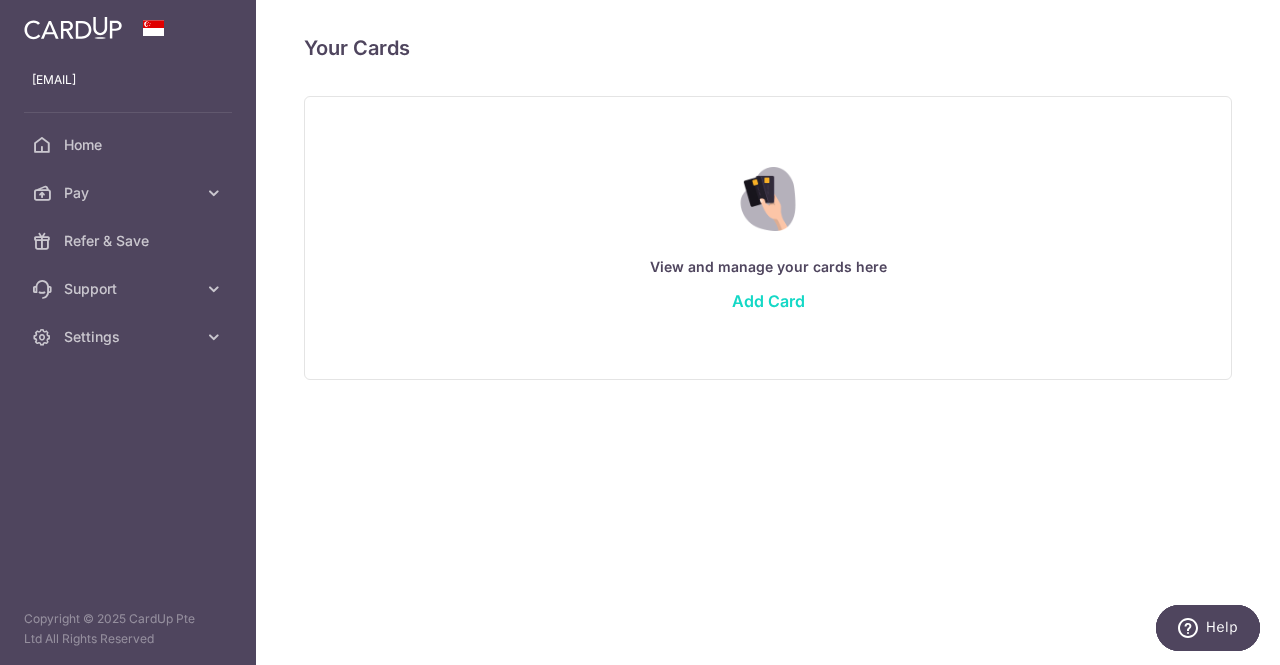 click on "Add Card" at bounding box center (768, 301) 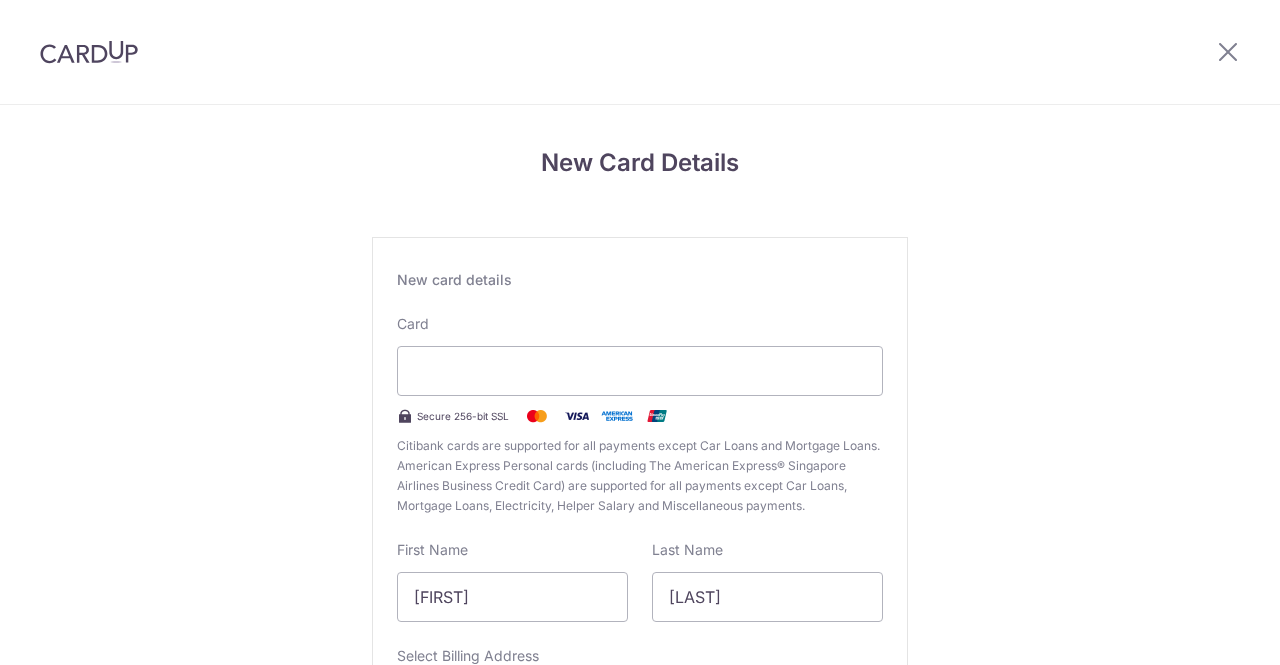 scroll, scrollTop: 178, scrollLeft: 0, axis: vertical 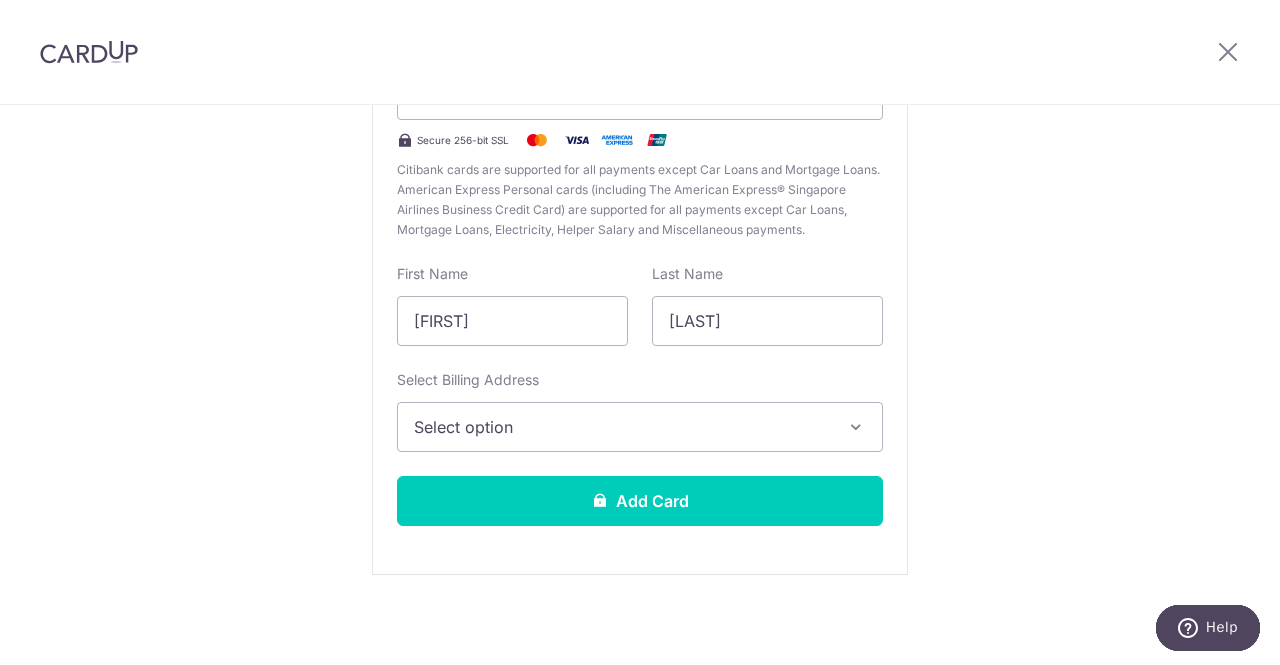 click on "Select option" at bounding box center [622, 427] 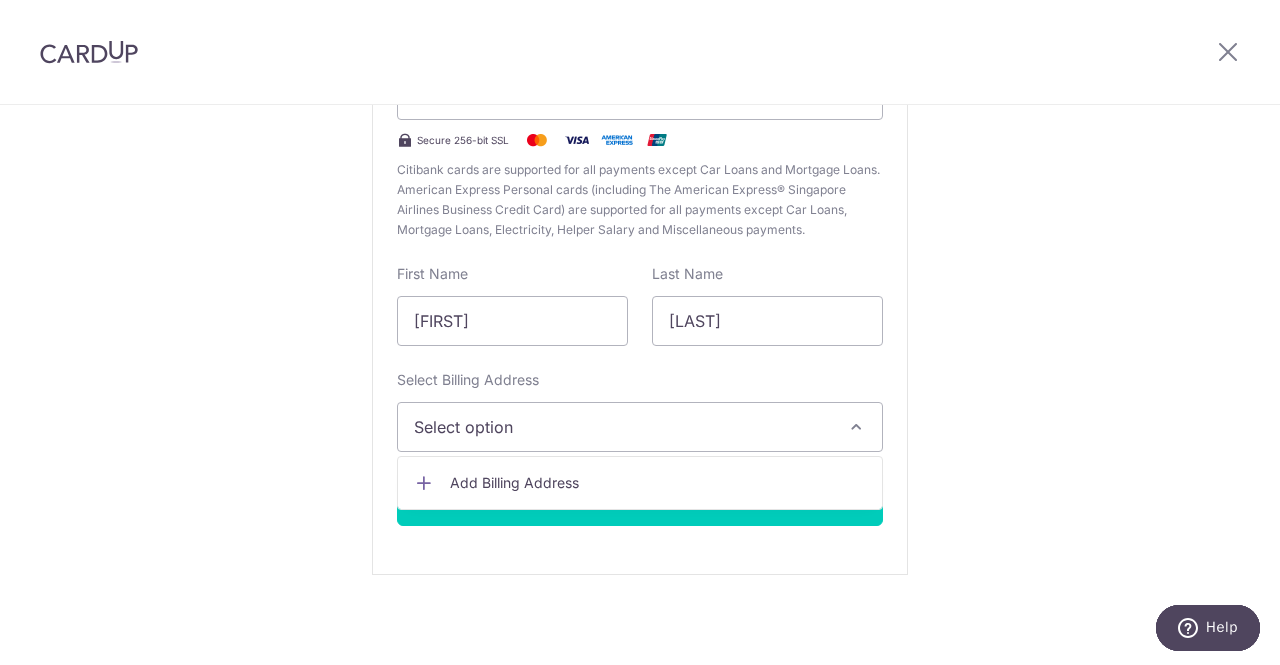 click on "New Card Details
New card details
Card
Secure 256-bit SSL
Citibank cards are supported for all payments except Car Loans and Mortgage Loans. American Express Personal cards (including The American Express® Singapore Airlines Business Credit Card) are supported for all payments except Car Loans, Mortgage Loans, Electricity, Helper Salary and Miscellaneous payments.
First Name
[FIRST]
Last Name
[LAST]
Select Billing Address
Select option
Add Billing Address" at bounding box center [640, 249] 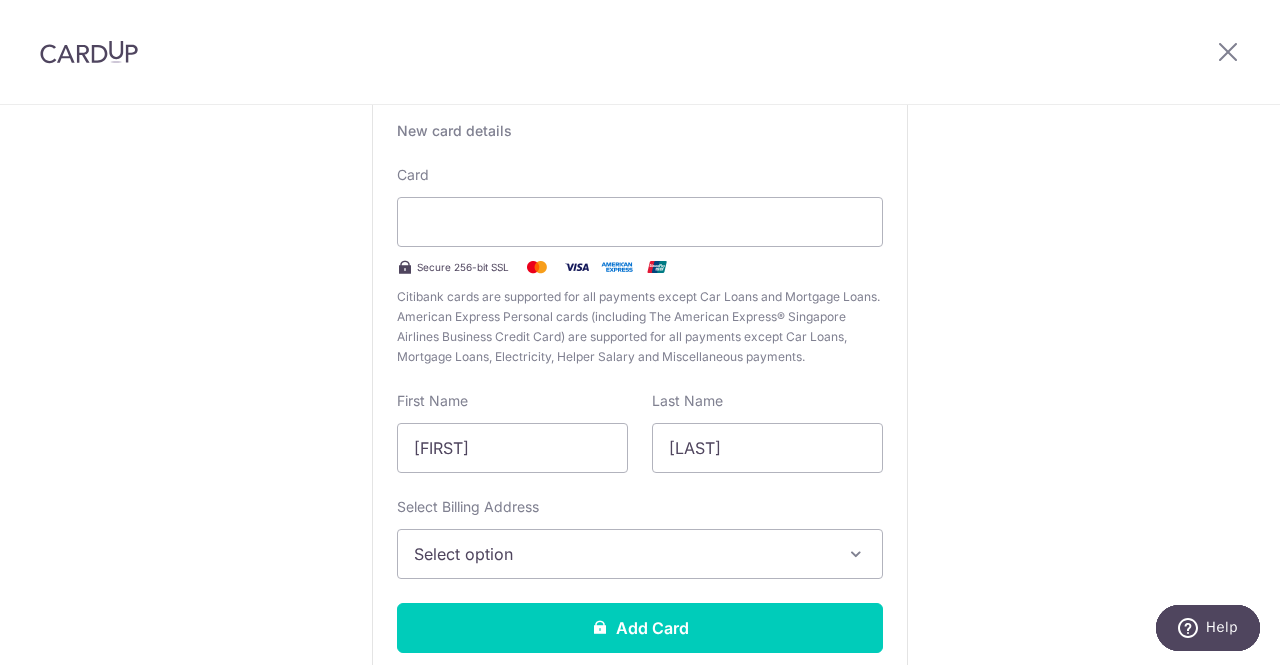 scroll, scrollTop: 151, scrollLeft: 0, axis: vertical 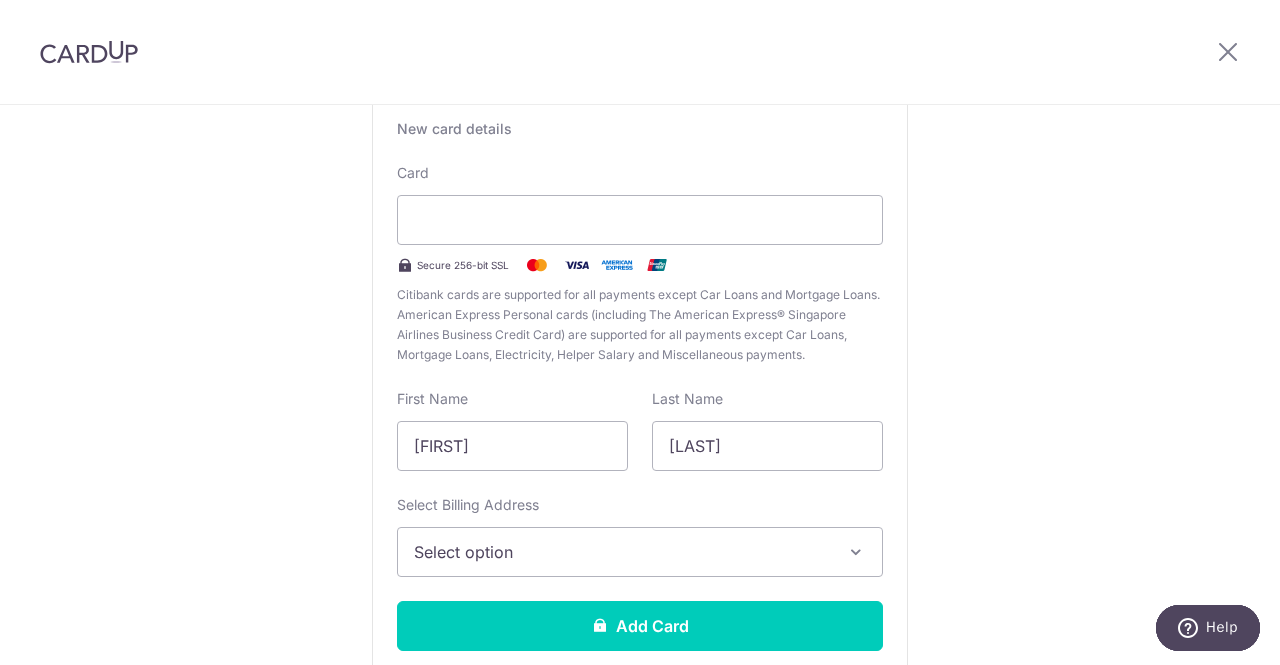 click on "Select option" at bounding box center [622, 552] 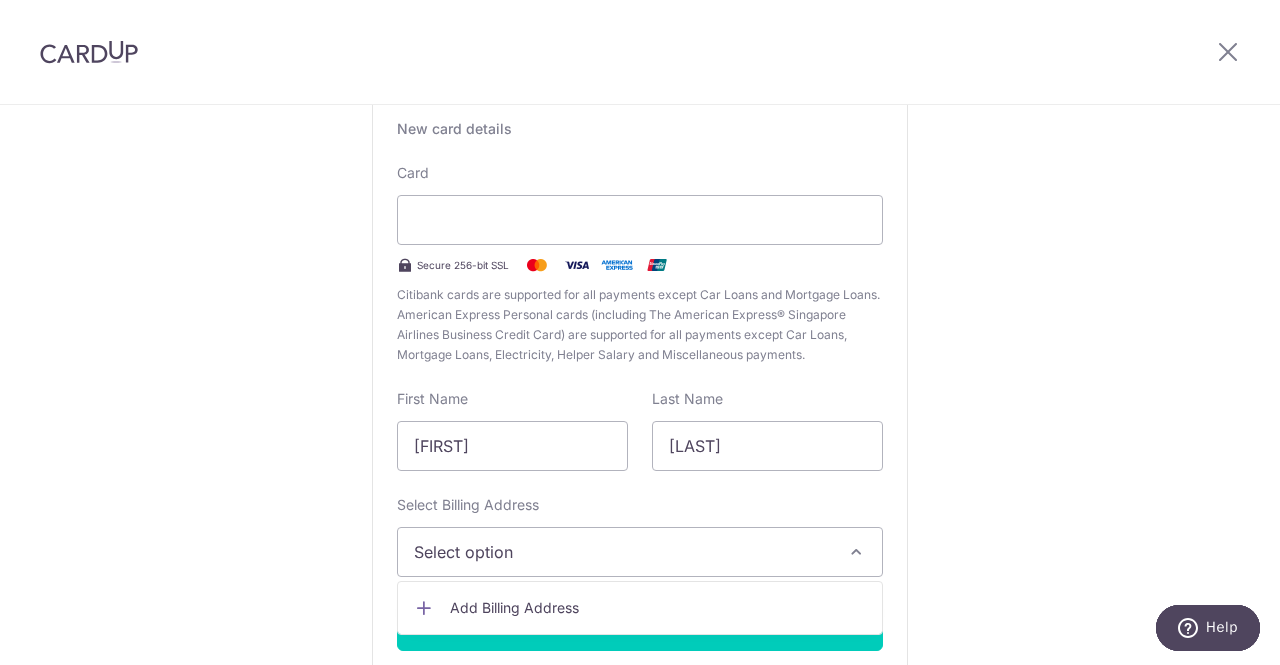 scroll, scrollTop: 280, scrollLeft: 0, axis: vertical 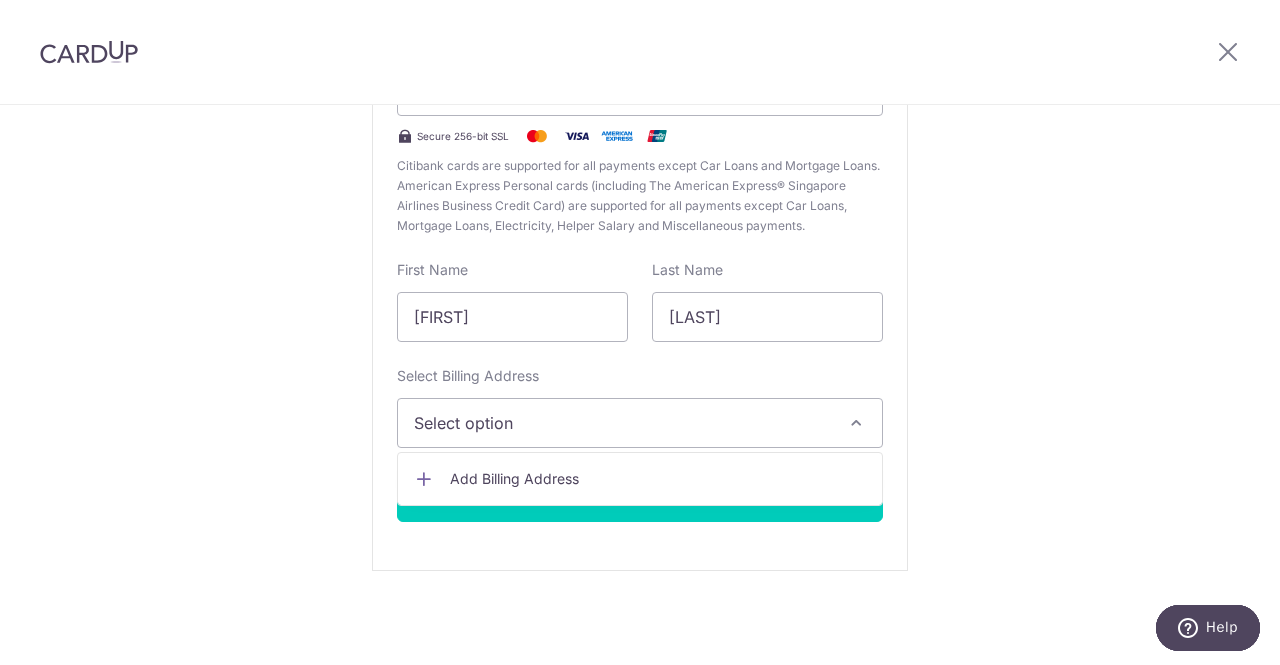click on "Add Billing Address" at bounding box center (658, 479) 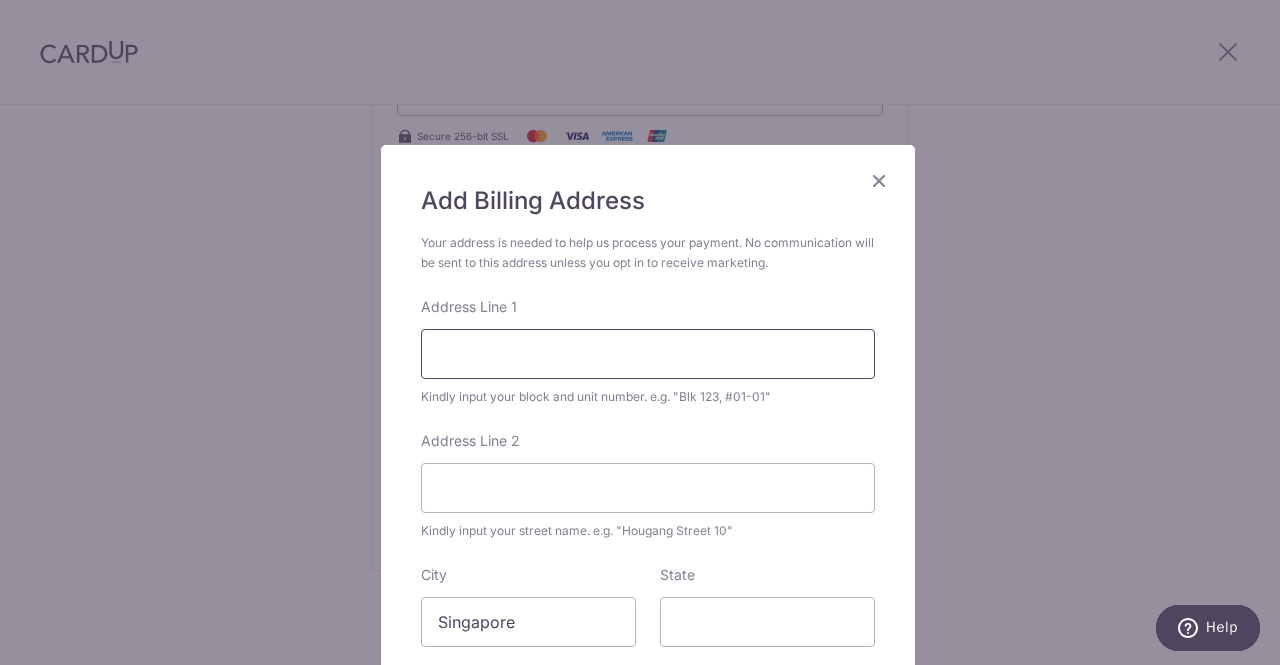 click on "Address Line 1" at bounding box center [648, 354] 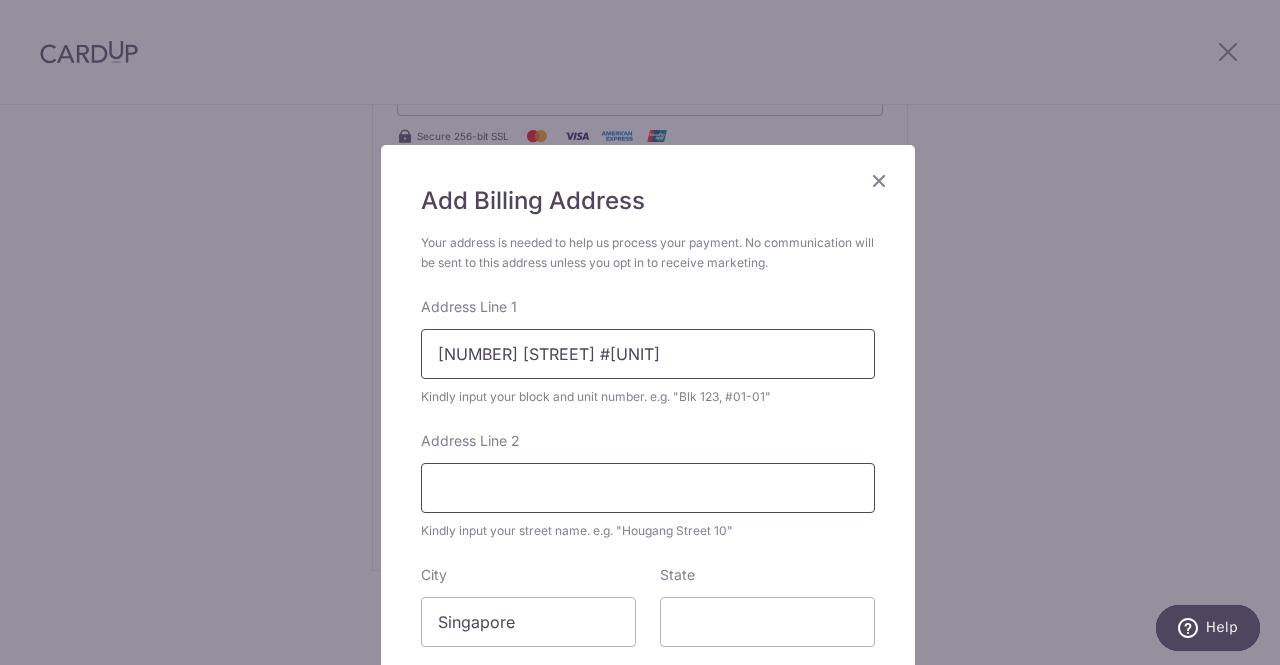type on "[NUMBER] [STREET] #[UNIT]" 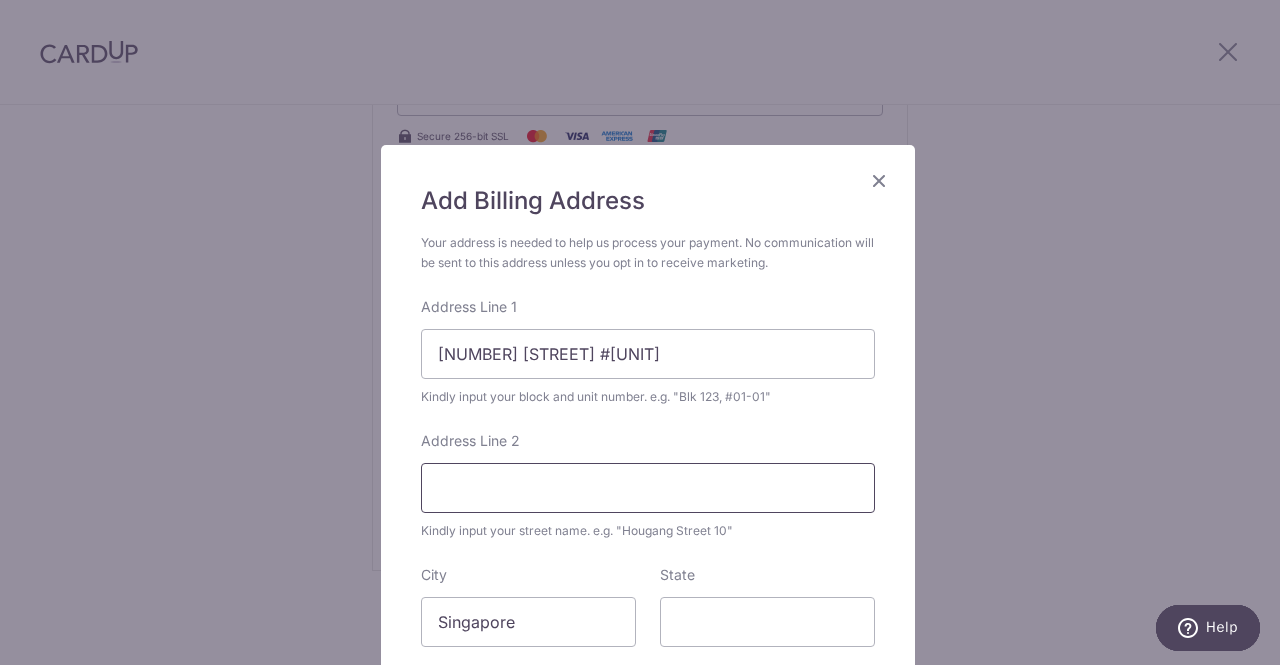 click on "Address Line 2" at bounding box center (648, 488) 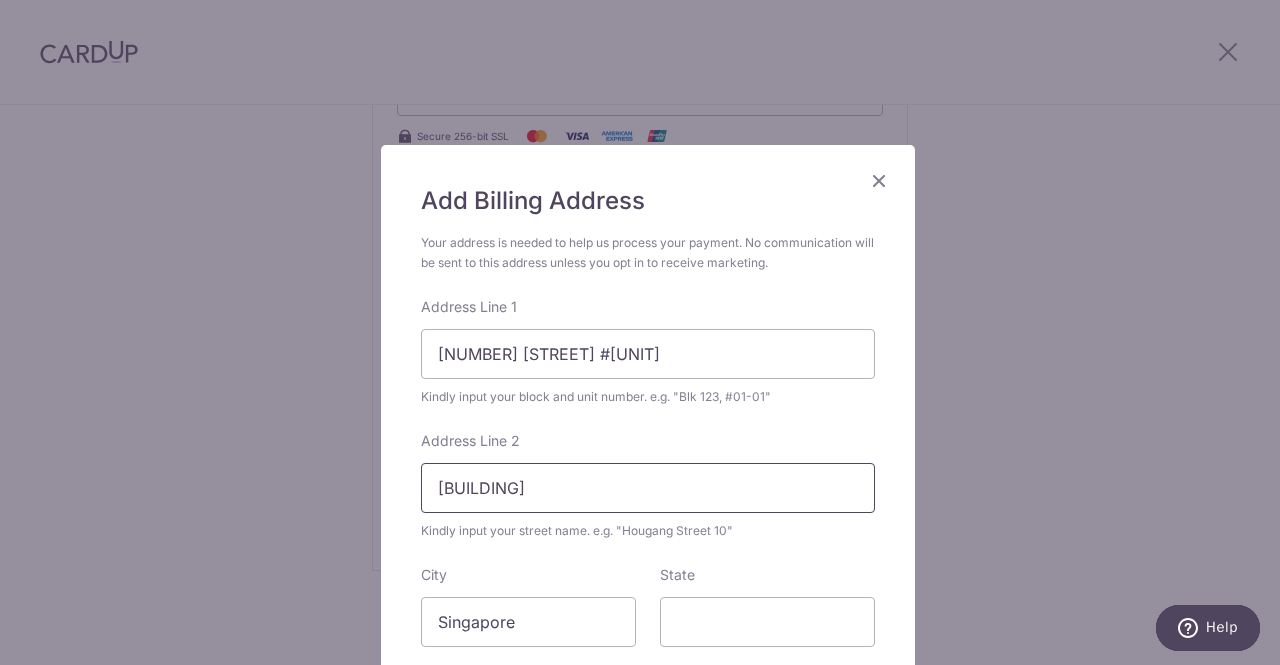 scroll, scrollTop: 265, scrollLeft: 0, axis: vertical 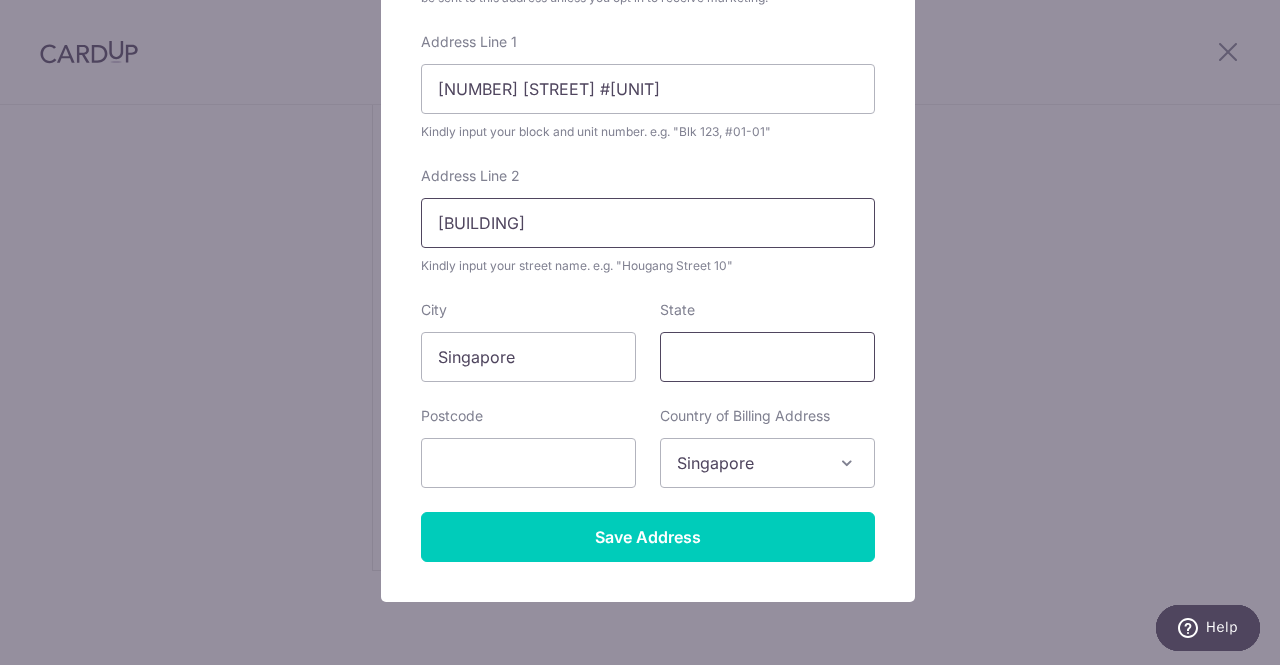 type on "[BUILDING]" 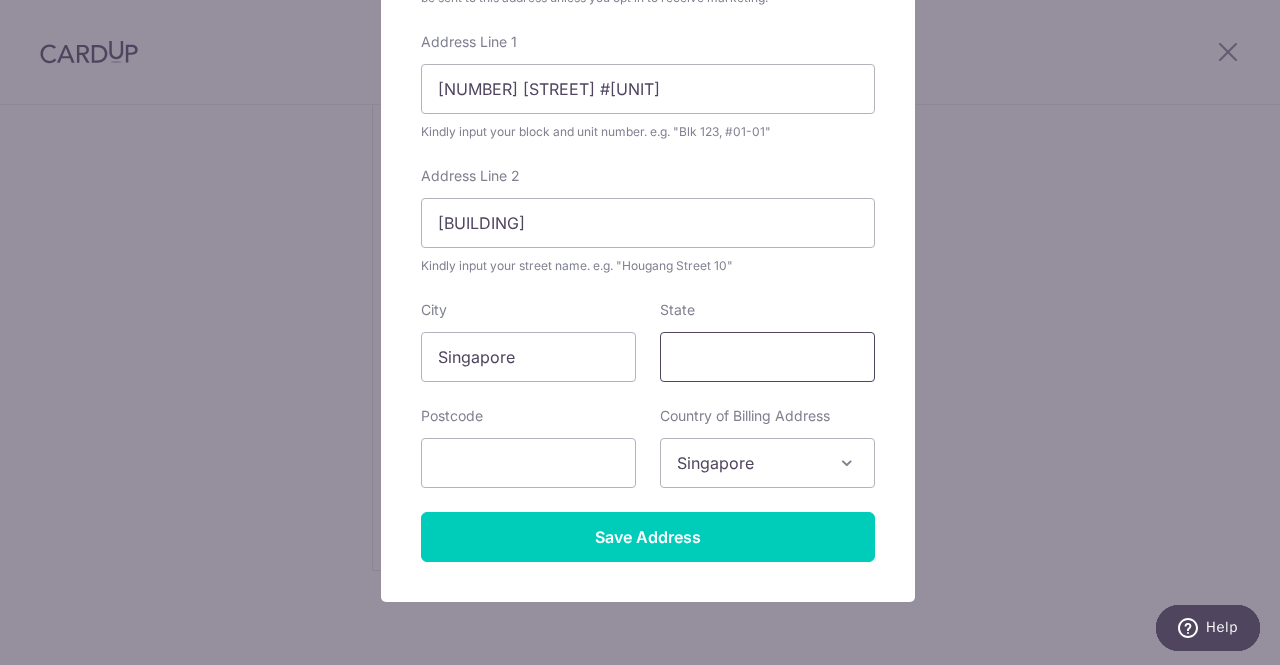 click on "State" at bounding box center (767, 357) 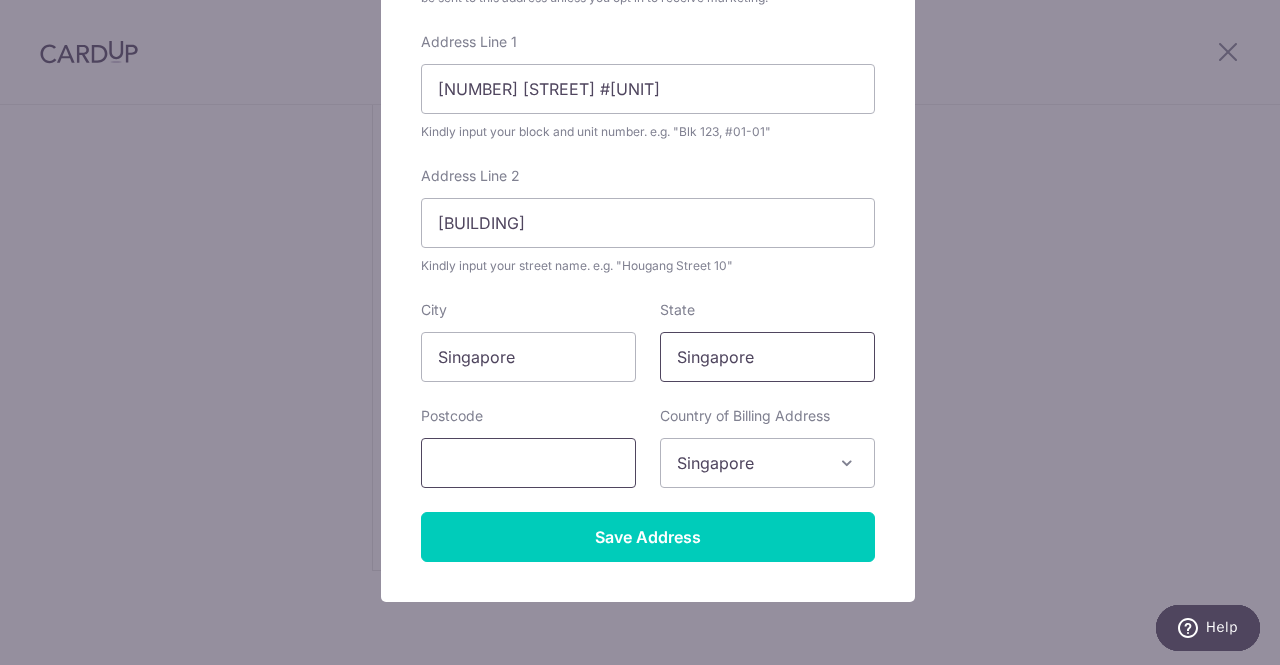 type on "Singapore" 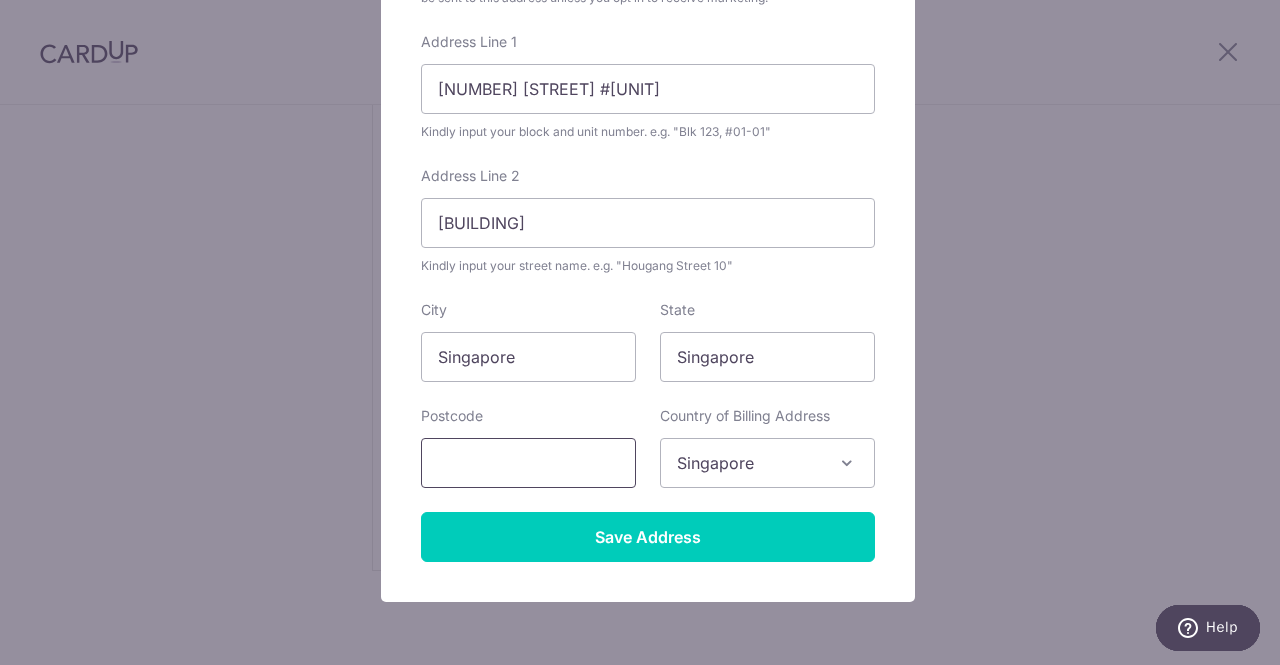 click at bounding box center (528, 463) 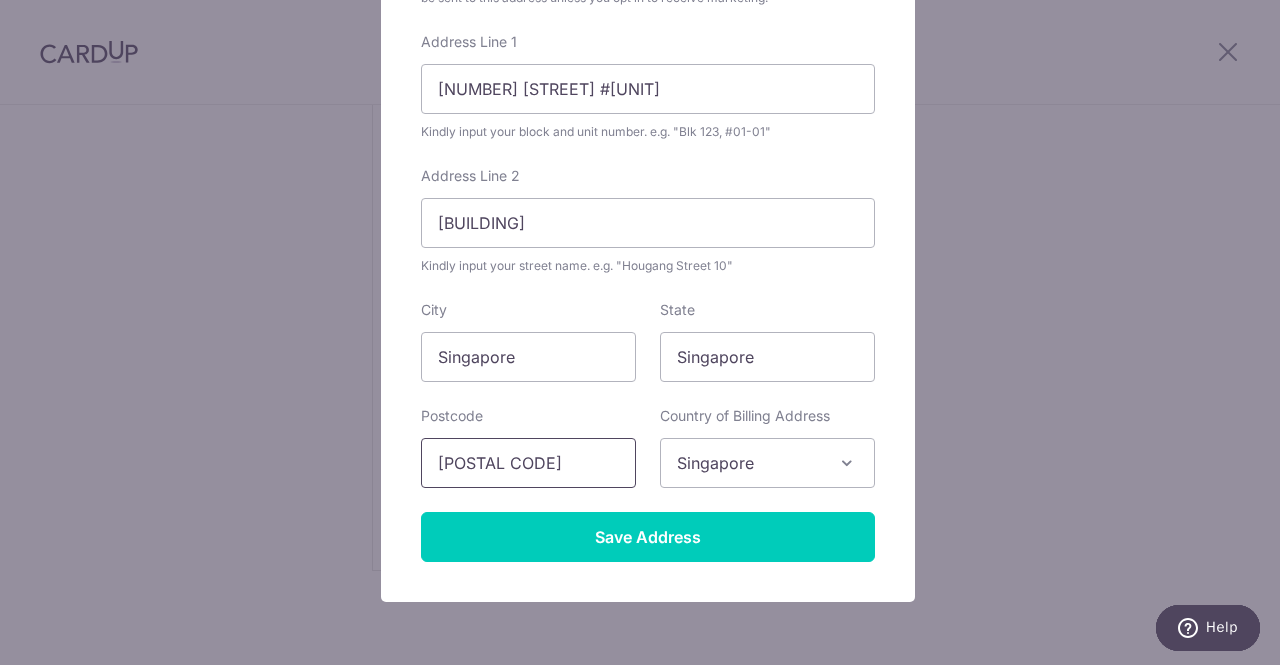 type on "[POSTAL CODE]" 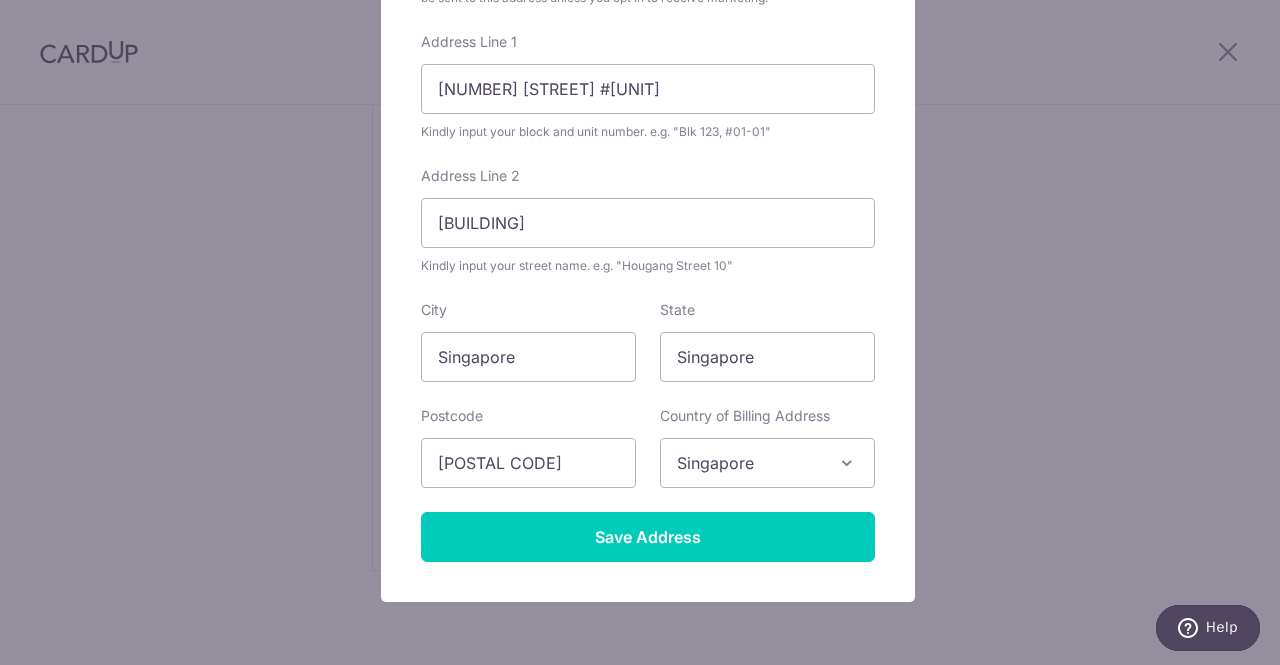 click on "Add Billing Address
Your address is needed to help us process your payment. No communication will be sent to this address unless you opt in to receive marketing.
Address Line 1
[NUMBER] [STREET] #[UNIT]
Kindly input your block and unit number. e.g. "Blk 123, #01-01"
Address Line 2
[BUILDING]
Kindly input your street name. e.g. "Hougang Street 10"
City
[CITY]
State
[STATE]
Postcode
[POSTAL CODE]
Country of Billing Address
Select Country Afghanistan
Aland Islands
Albania
Algeria
American Samoa
Andorra
Angola
Anguilla
Antarctica
Antigua and Barbuda
Argentina
Armenia
Aruba
Australia
Austria" at bounding box center [648, 241] 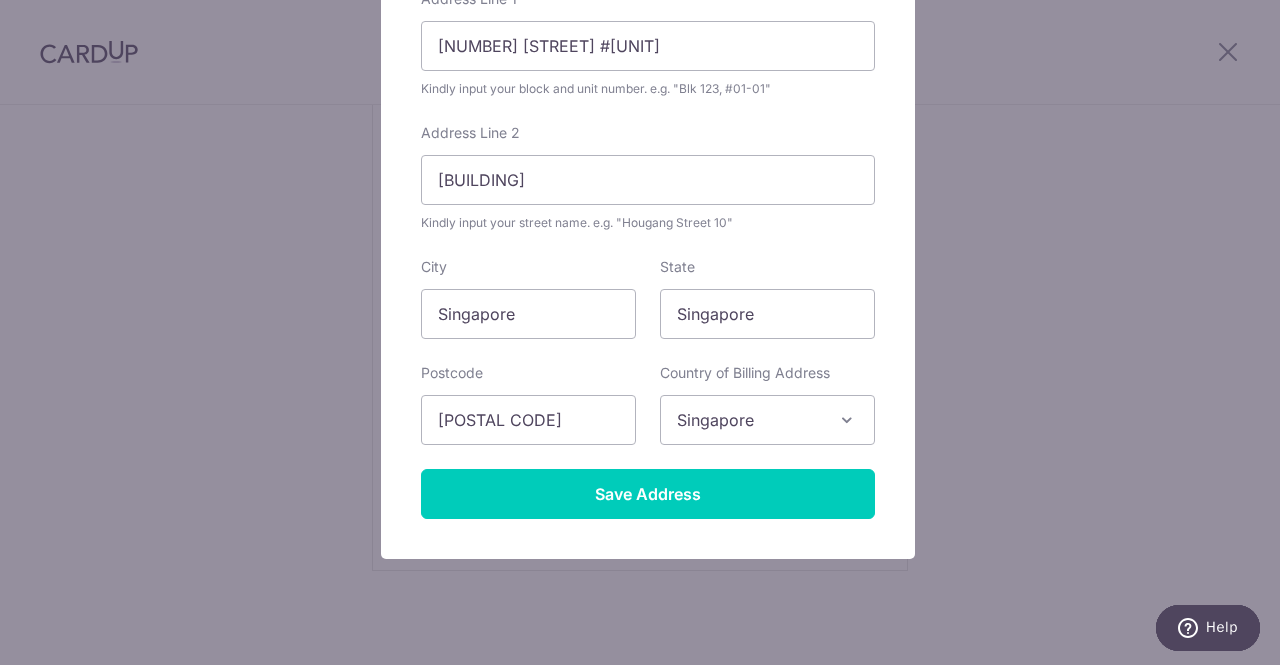 scroll, scrollTop: 310, scrollLeft: 0, axis: vertical 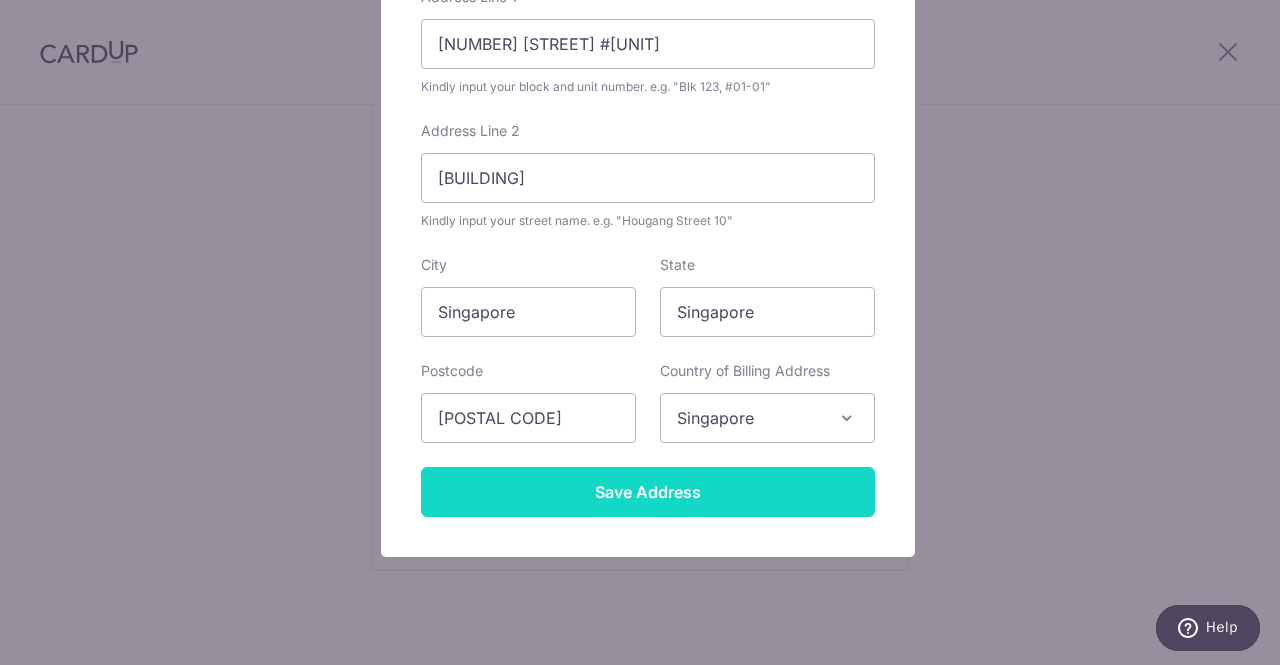click on "Save Address" at bounding box center [648, 492] 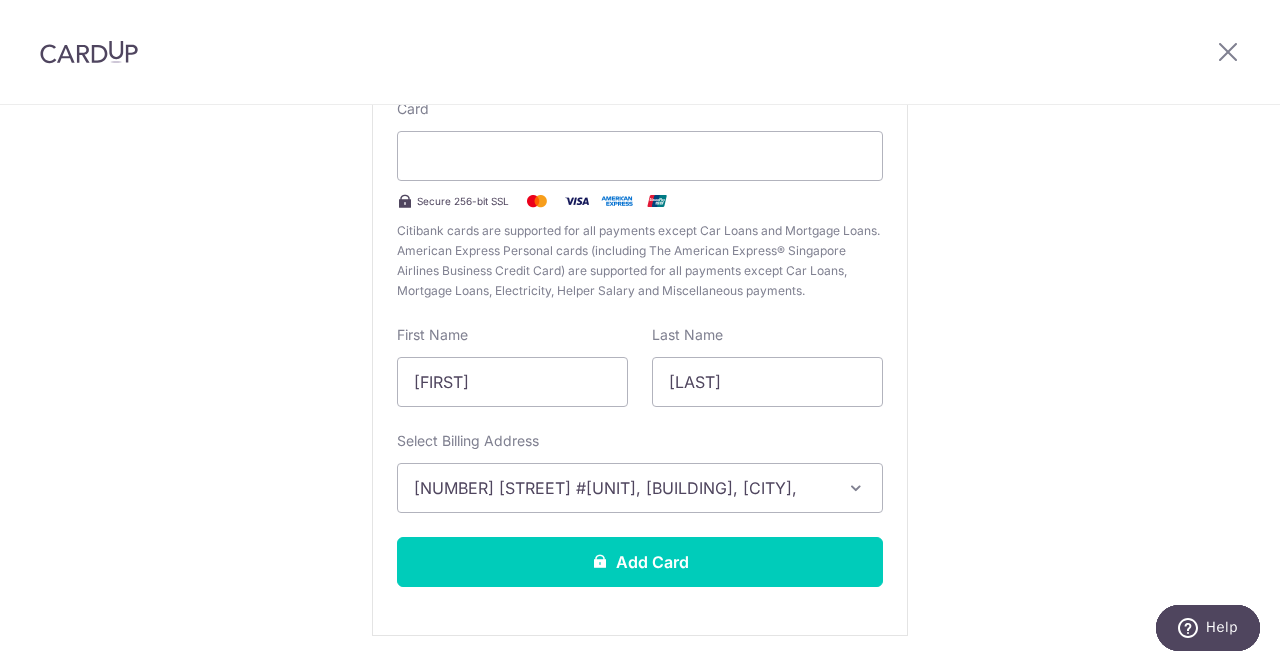 scroll, scrollTop: 225, scrollLeft: 0, axis: vertical 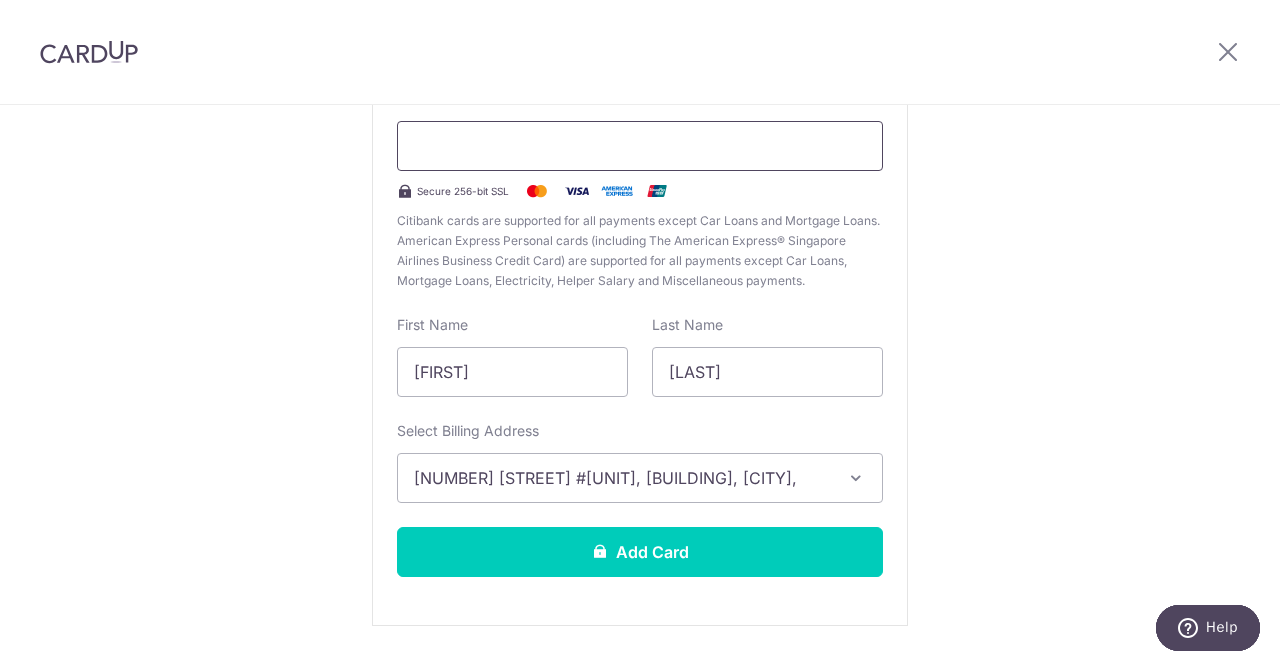 click at bounding box center (640, 146) 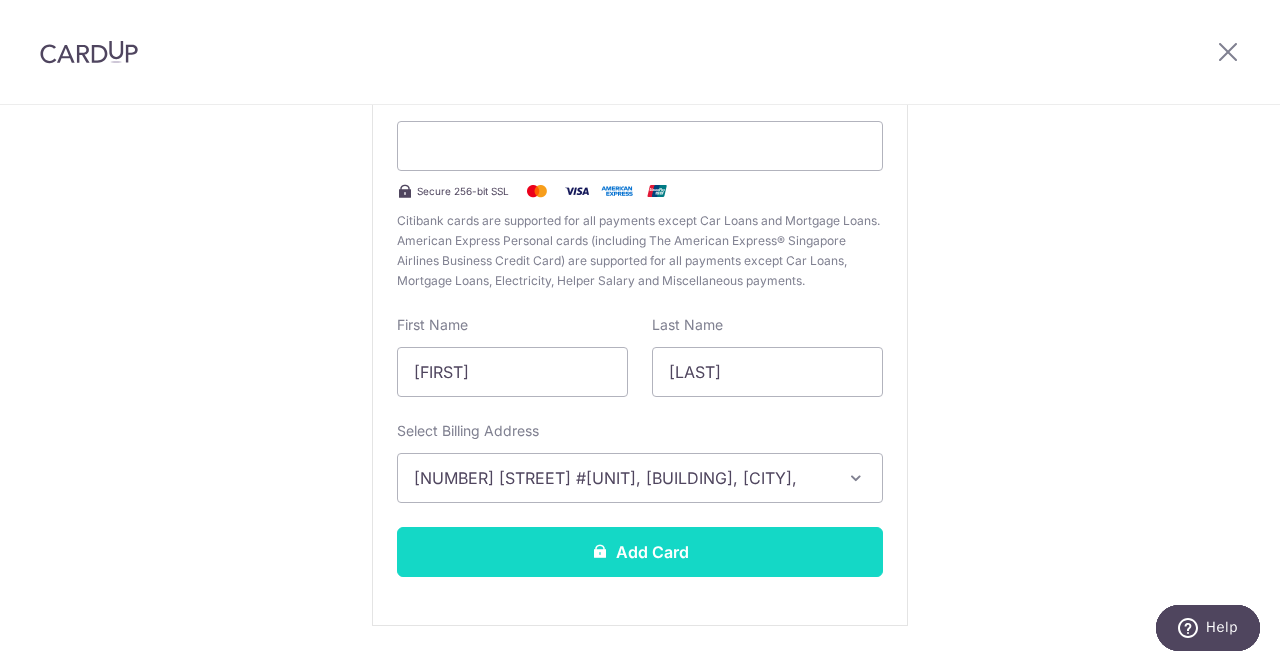 click on "Add Card" at bounding box center (640, 552) 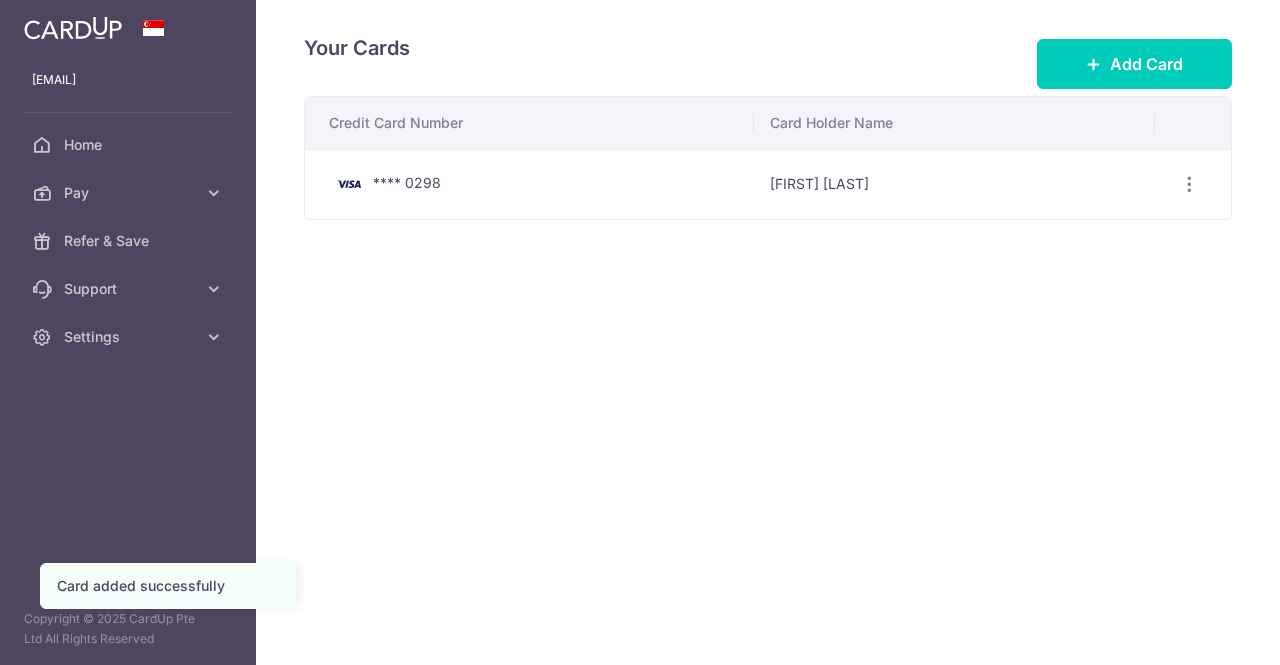 scroll, scrollTop: 0, scrollLeft: 0, axis: both 